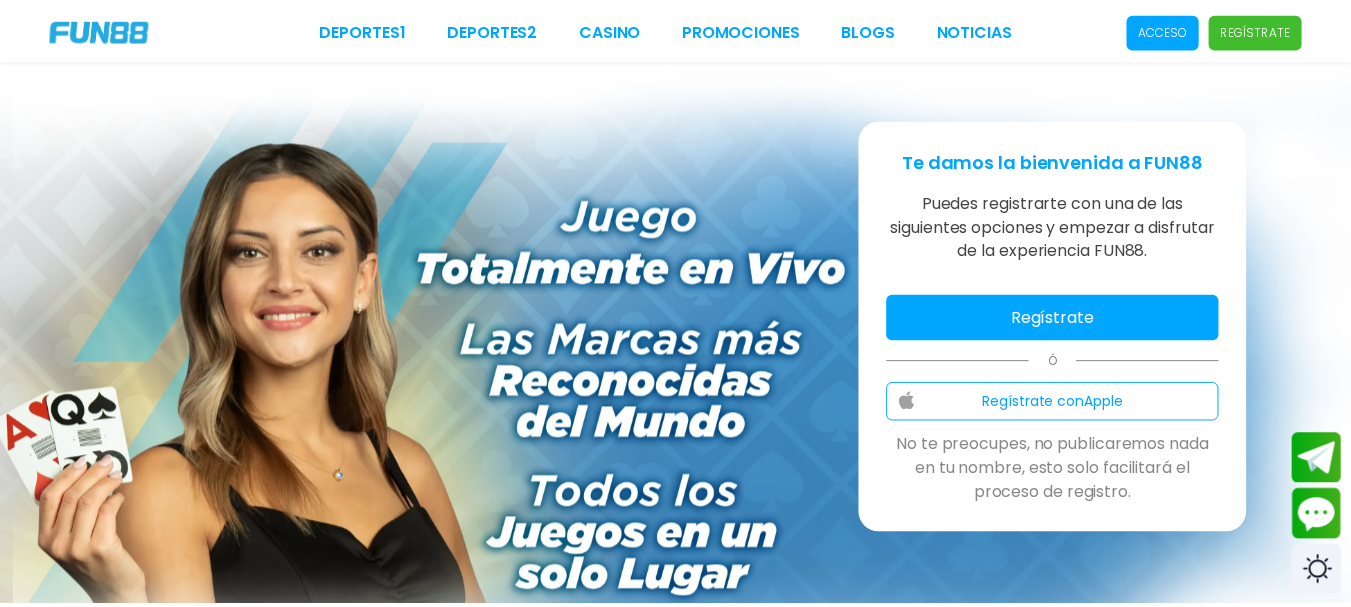 scroll, scrollTop: 0, scrollLeft: 0, axis: both 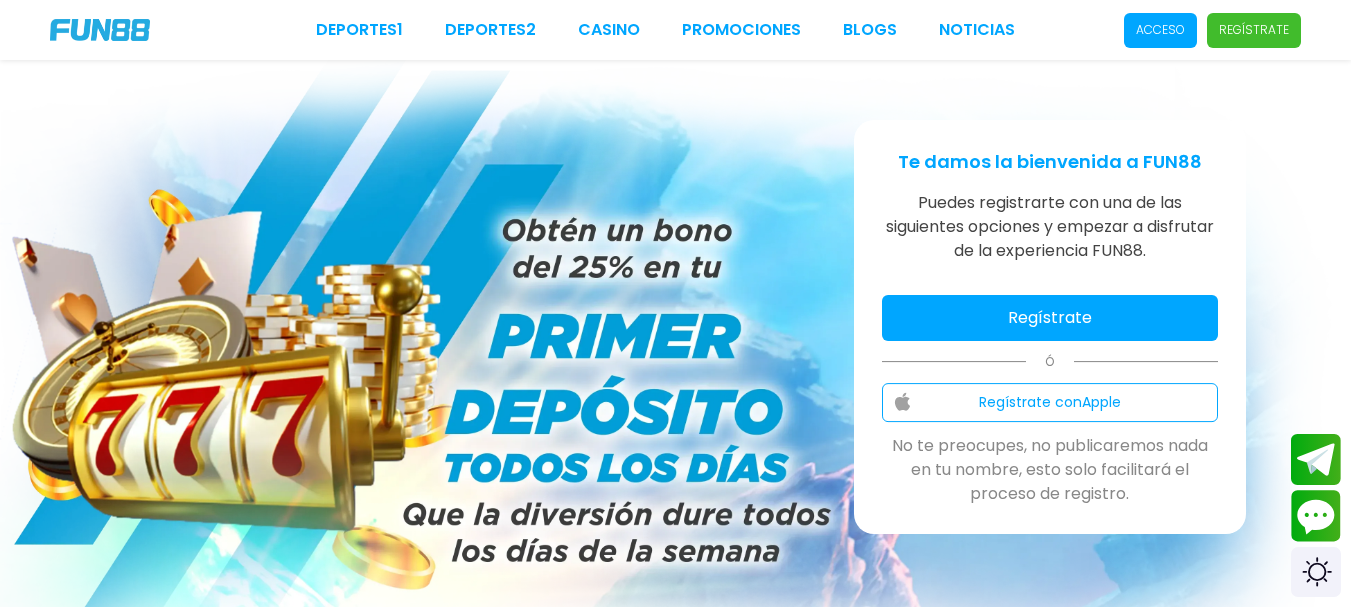 click on "Regístrate" at bounding box center [1050, 318] 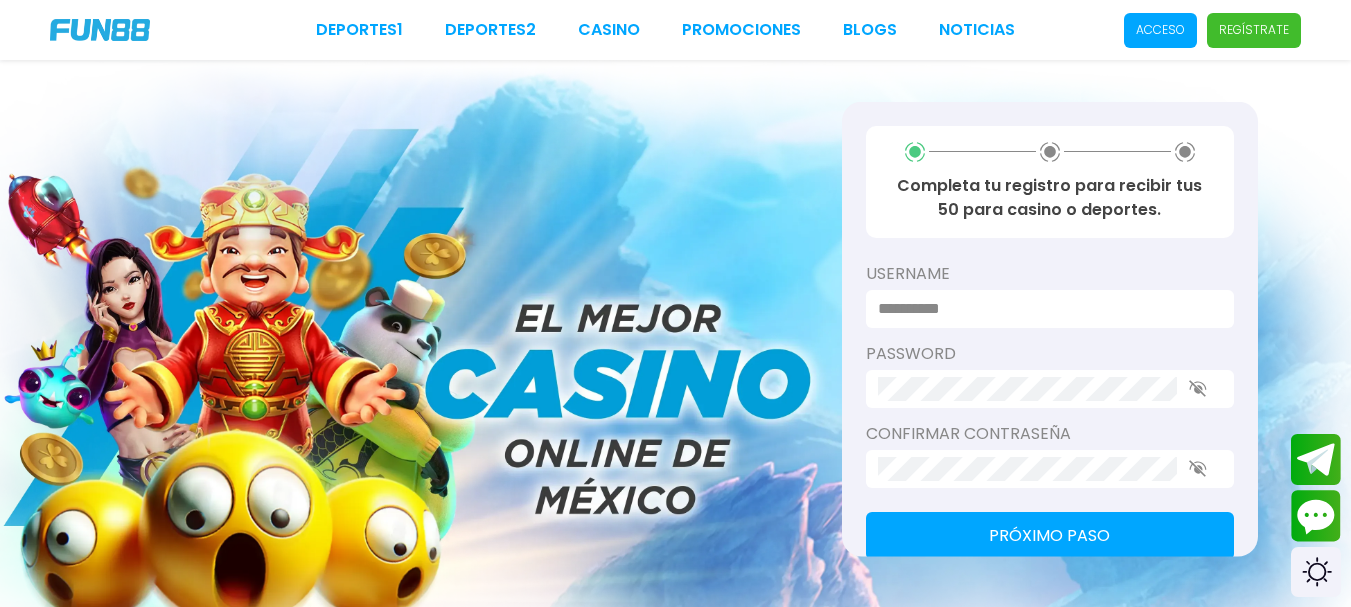 click at bounding box center [1044, 308] 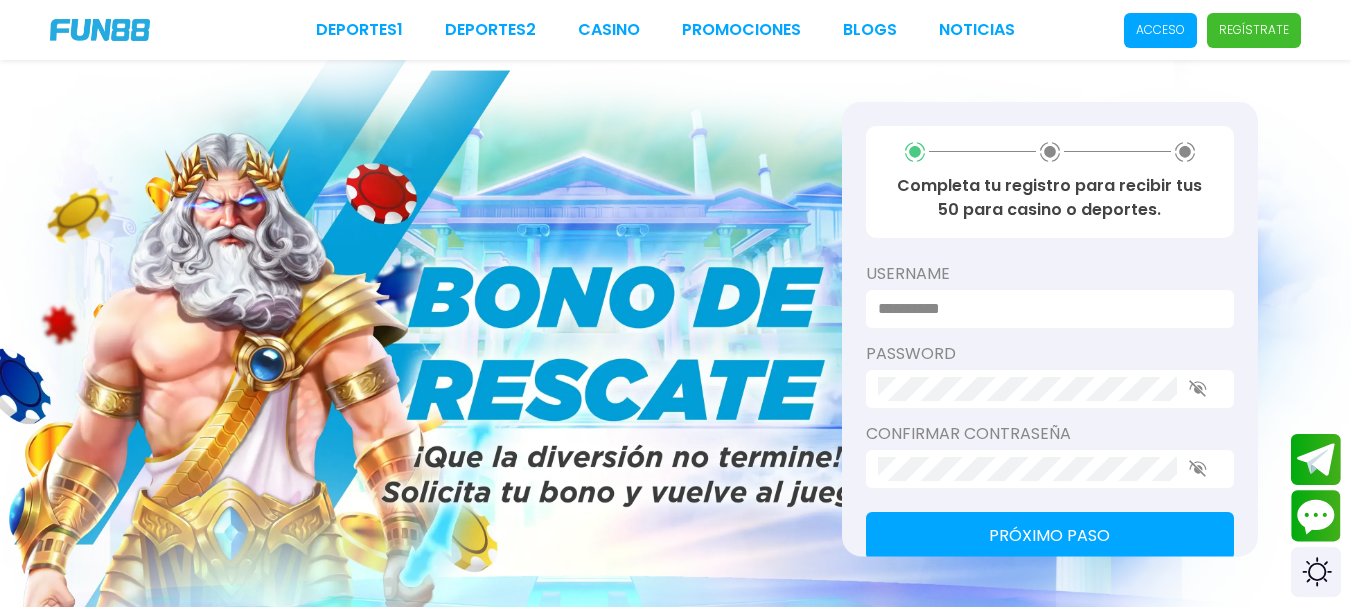 click at bounding box center [1044, 308] 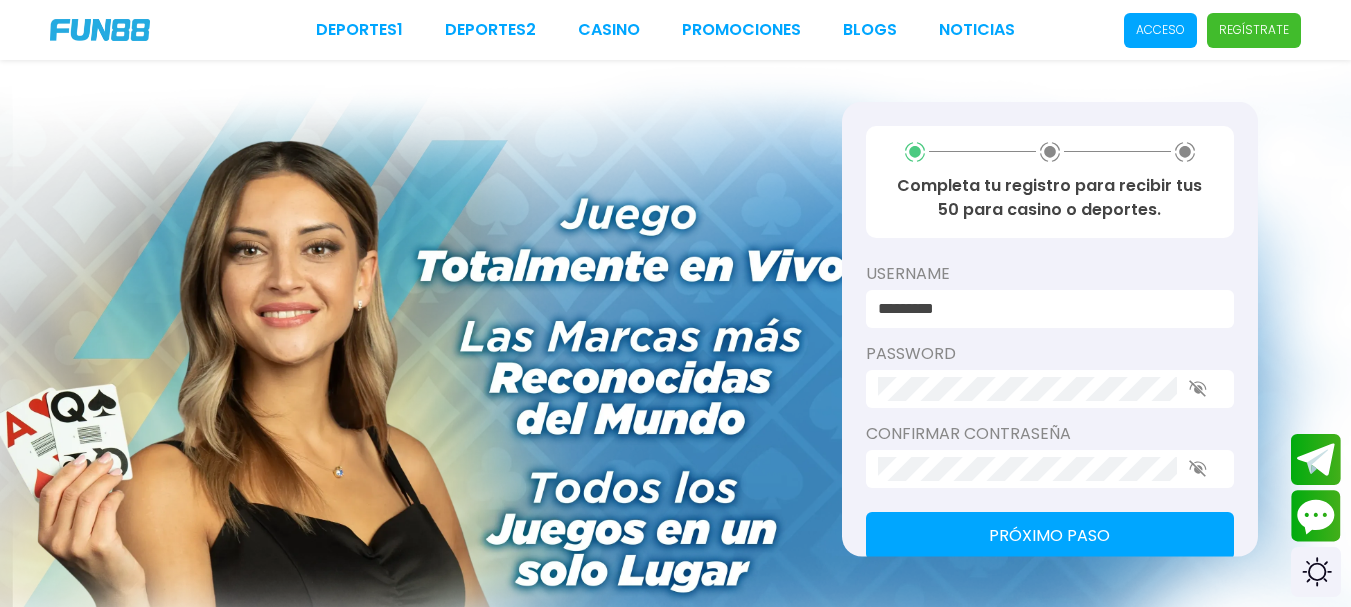 type on "*********" 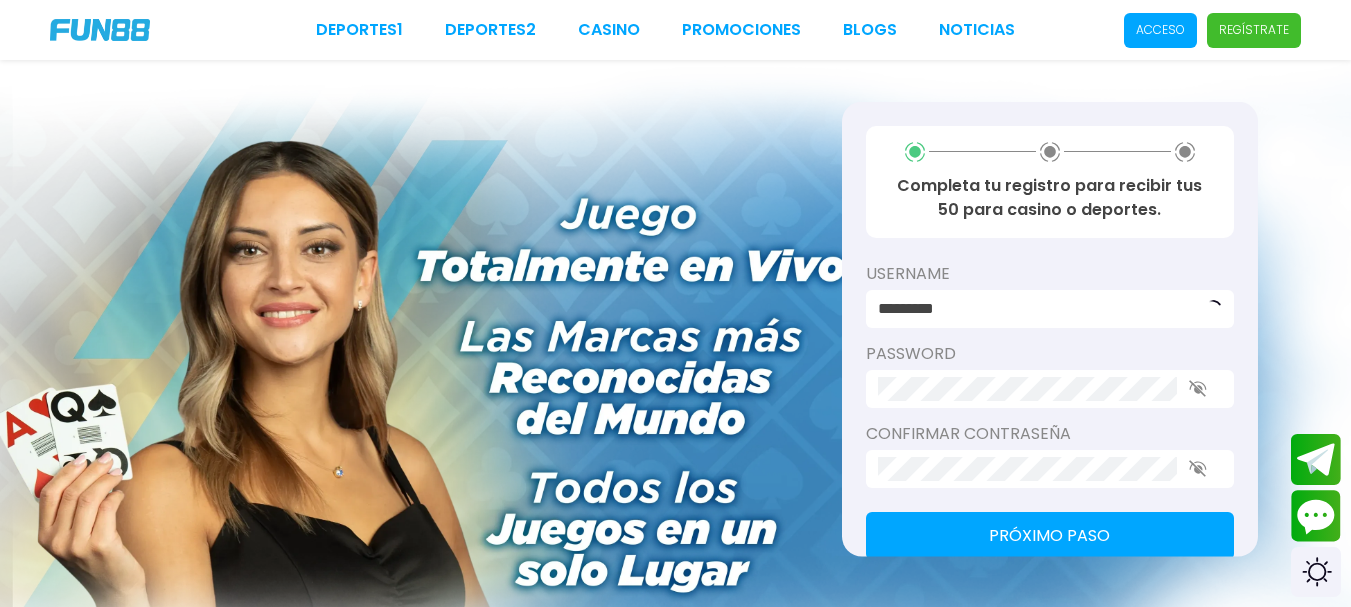 click on "password" at bounding box center (1050, 353) 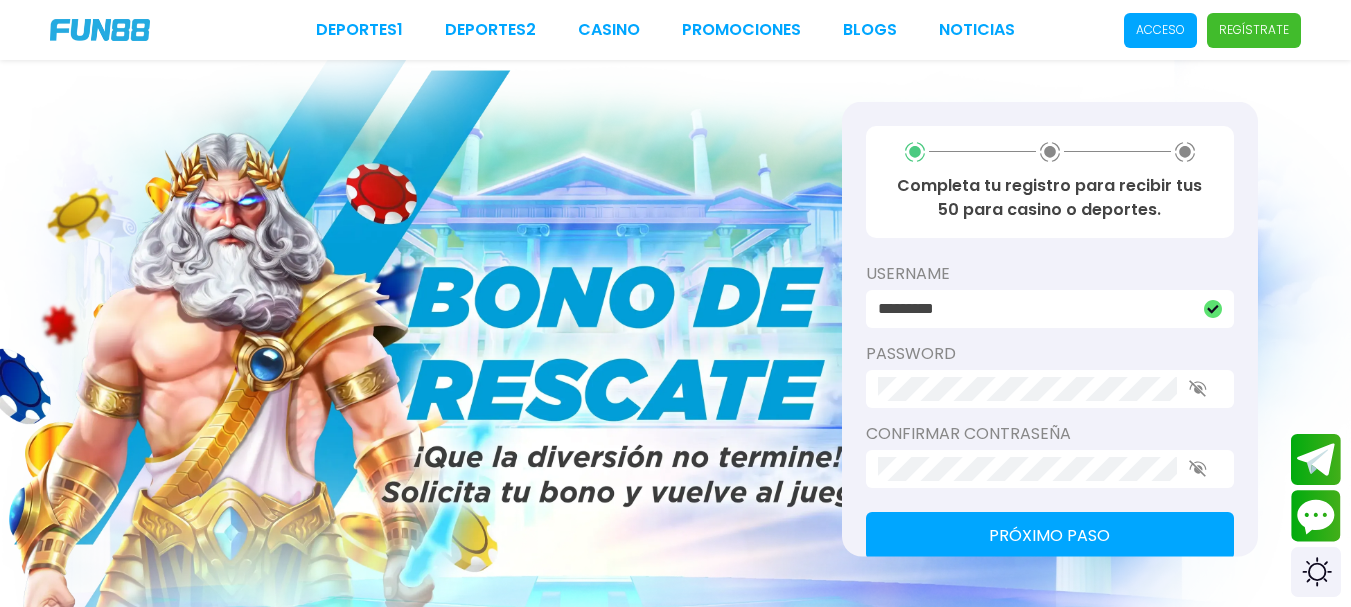 scroll, scrollTop: 27, scrollLeft: 0, axis: vertical 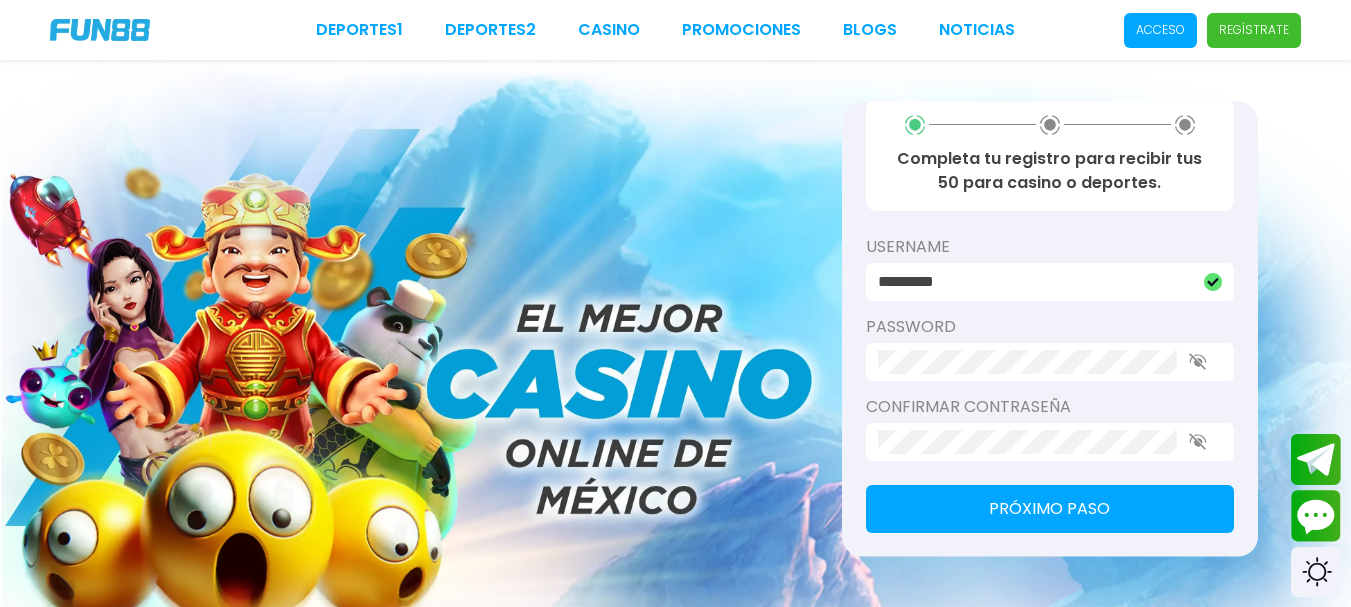 click on "Próximo paso" at bounding box center (1050, 508) 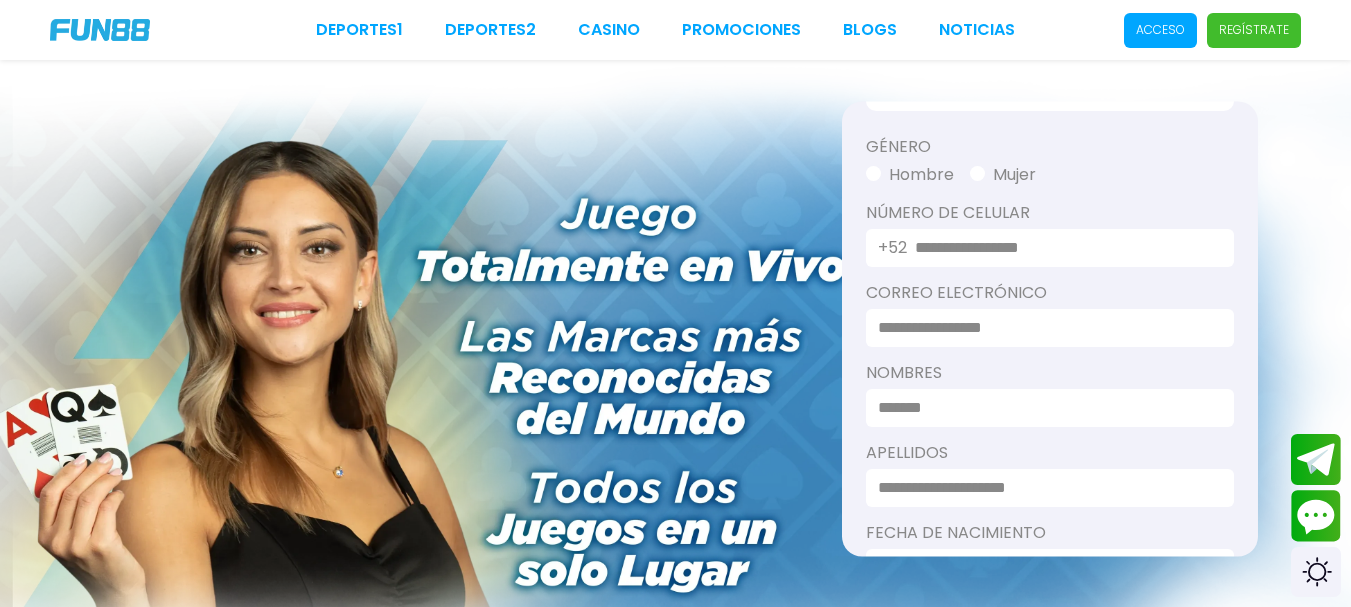 scroll, scrollTop: 0, scrollLeft: 0, axis: both 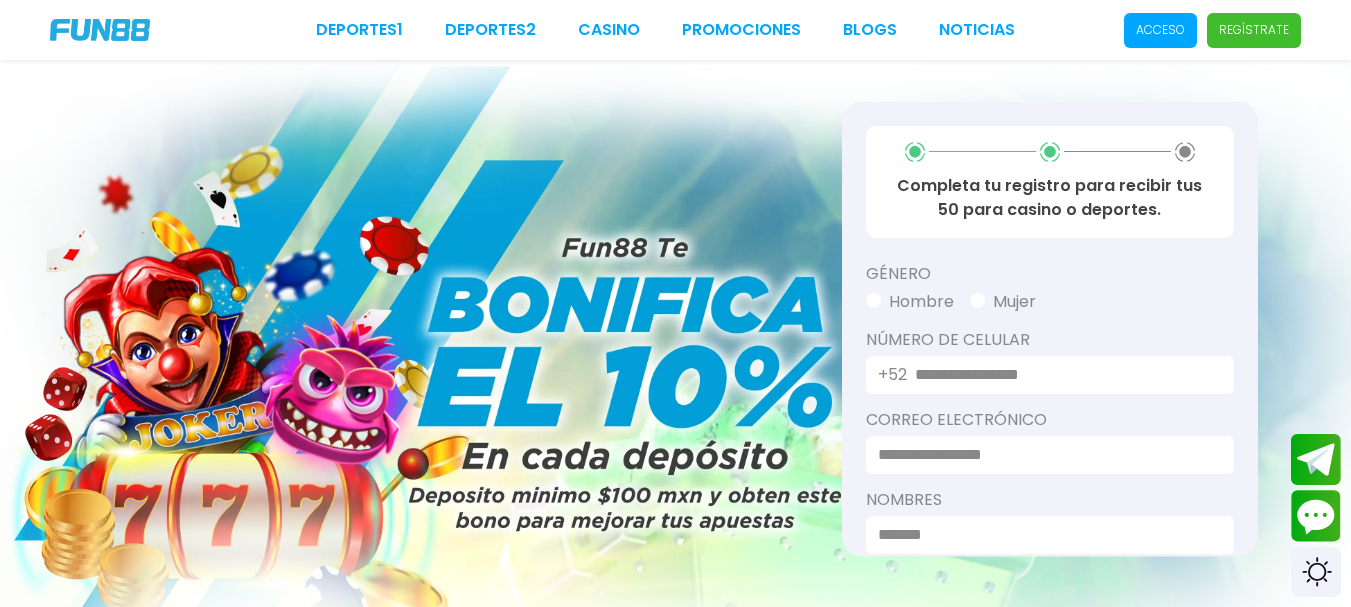 click at bounding box center (873, 300) 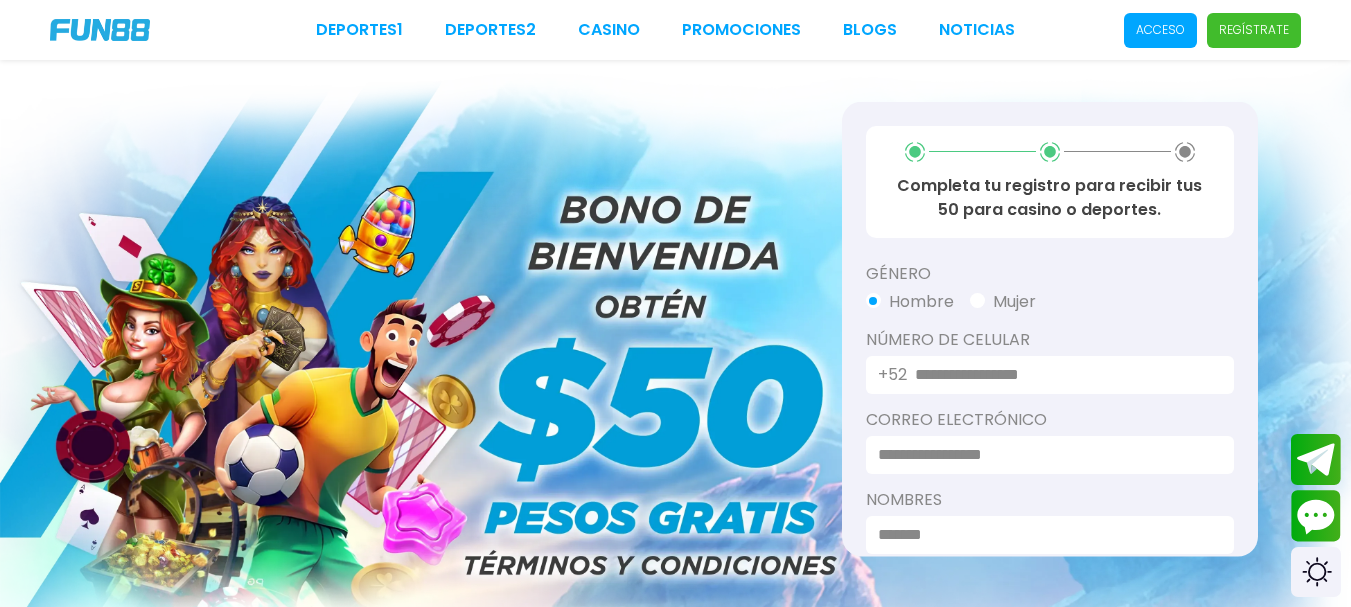click at bounding box center [1062, 374] 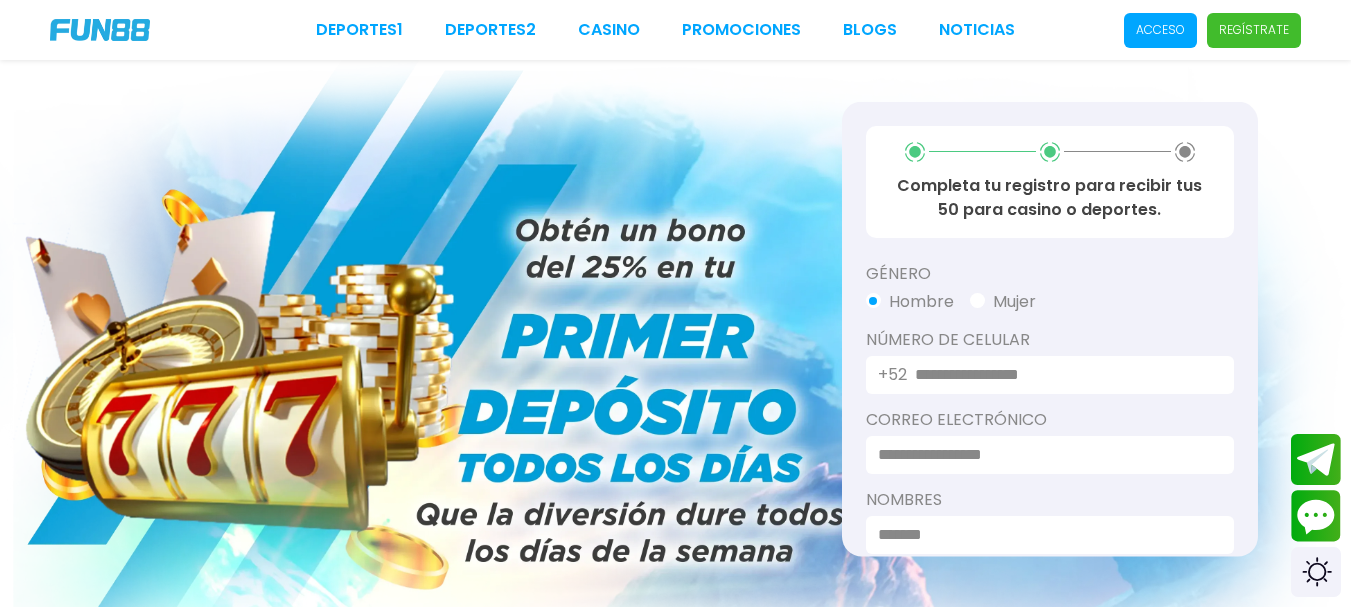 type on "**********" 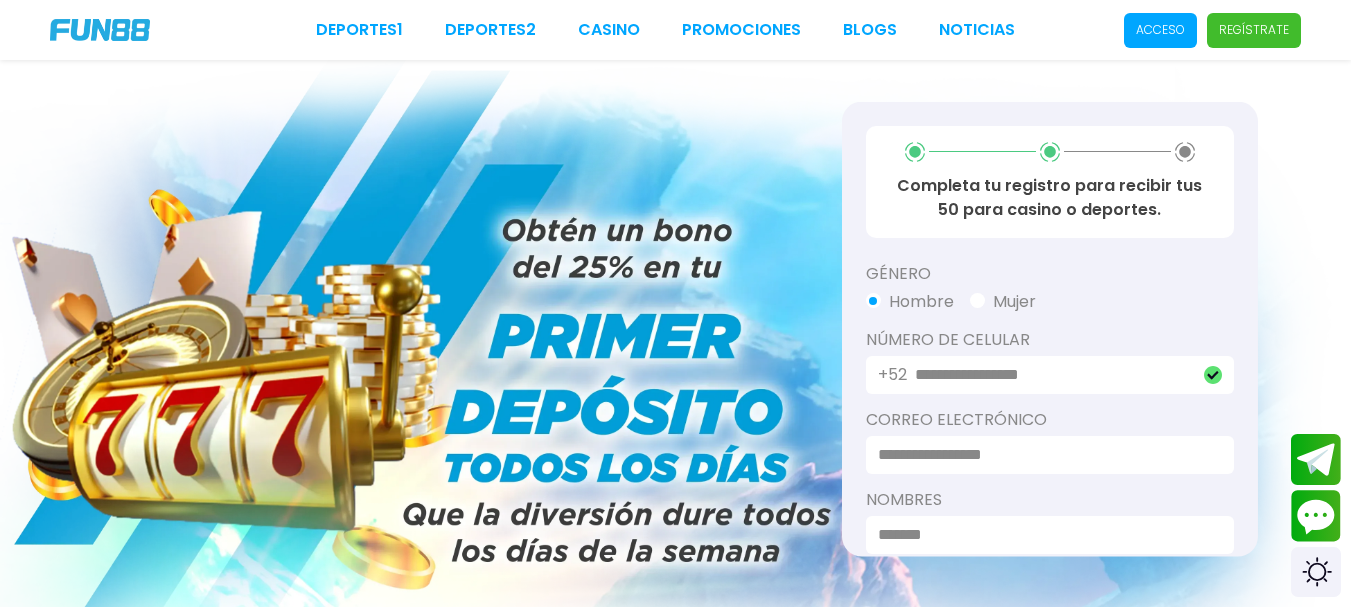 type on "**********" 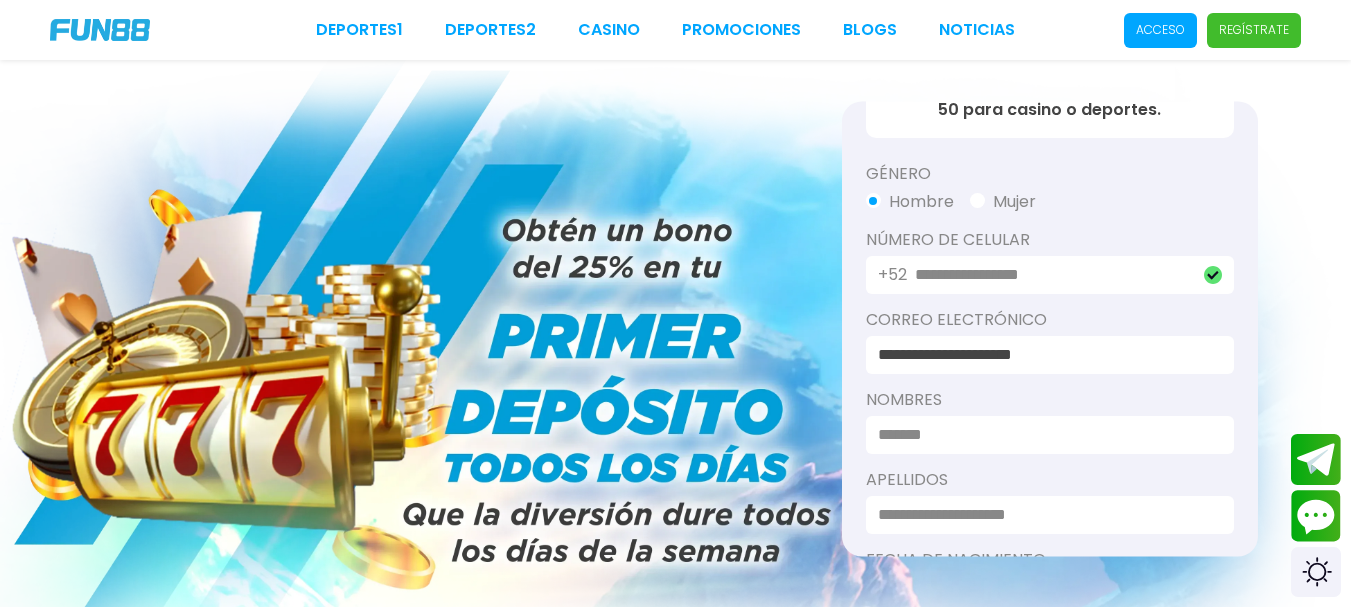 scroll, scrollTop: 200, scrollLeft: 0, axis: vertical 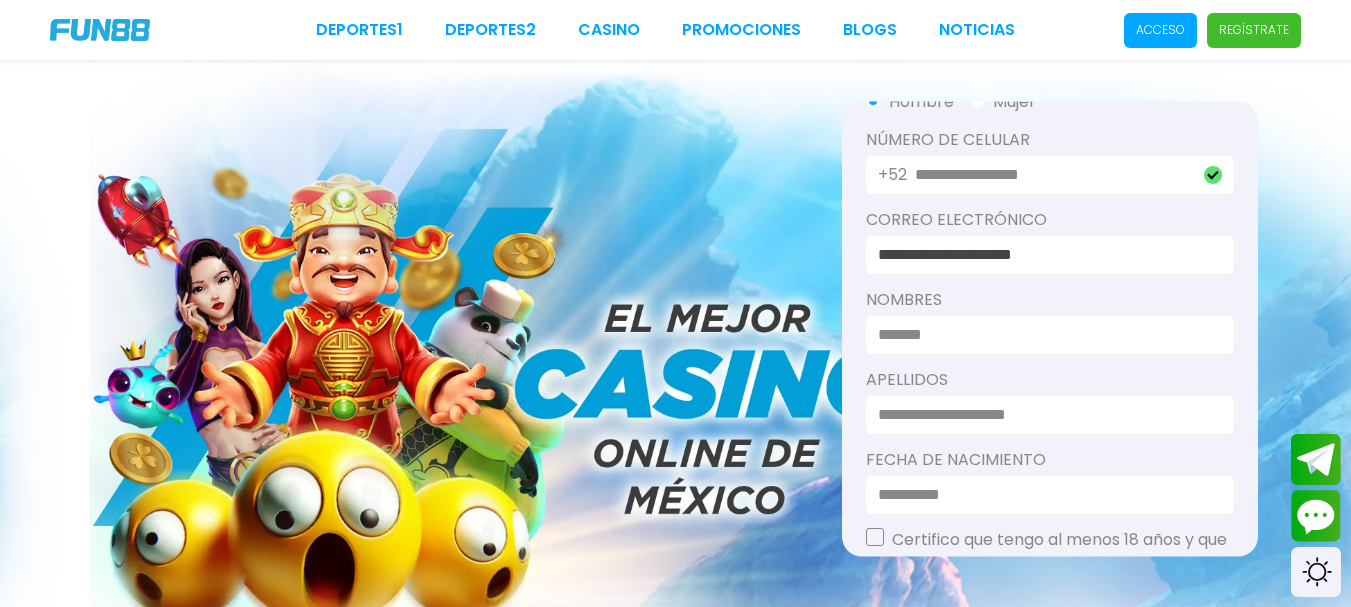 click at bounding box center (1044, 414) 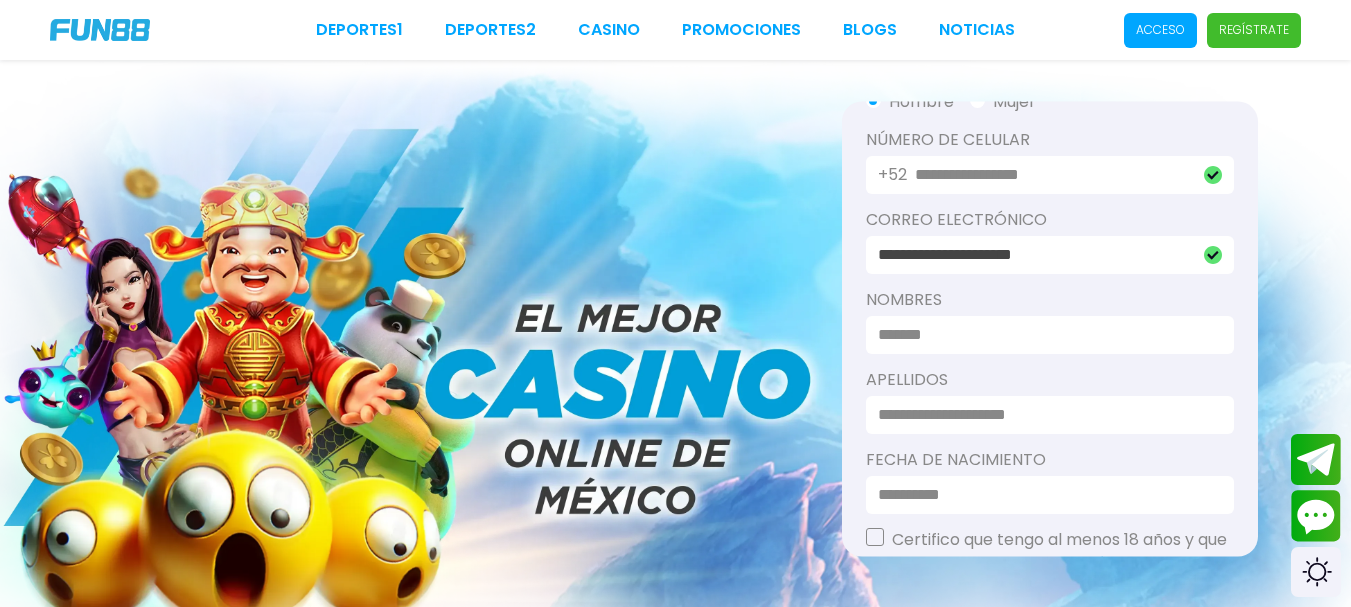 click at bounding box center (1044, 414) 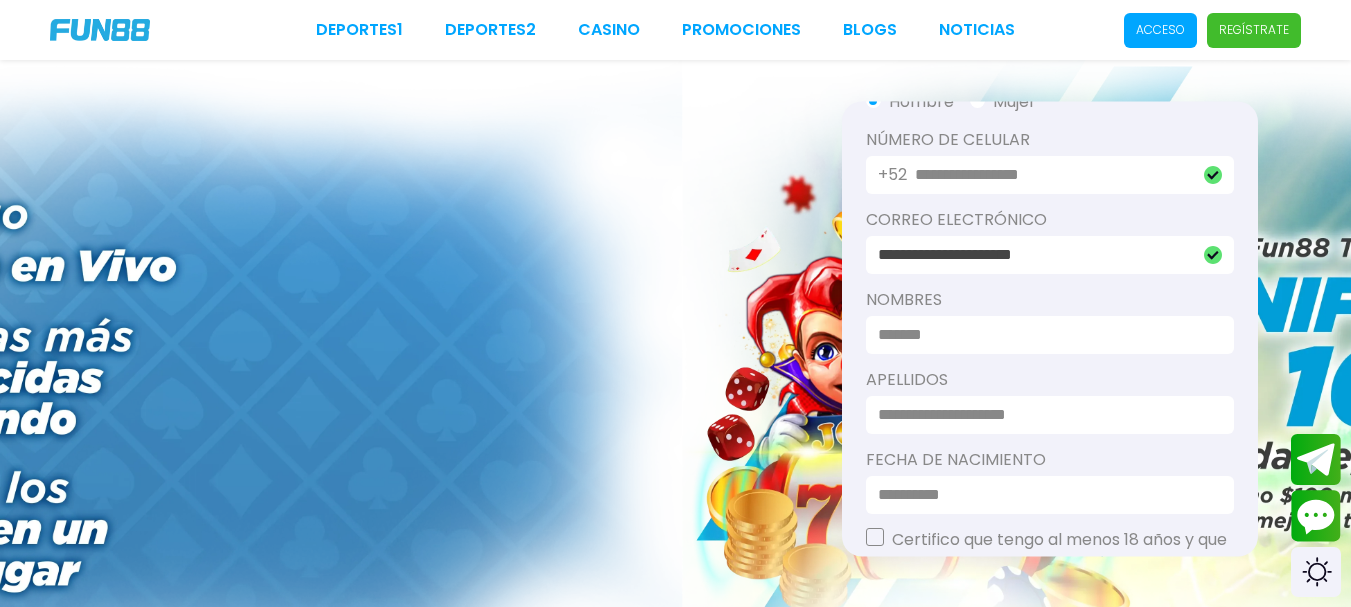 type on "**********" 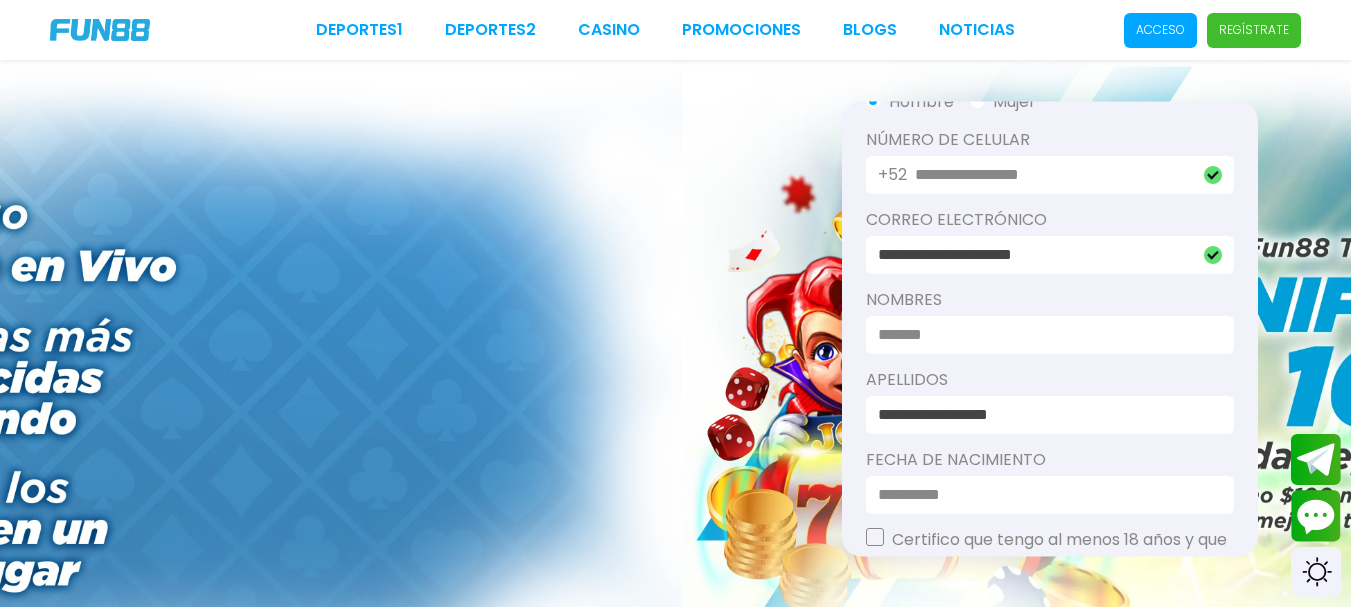 type on "******" 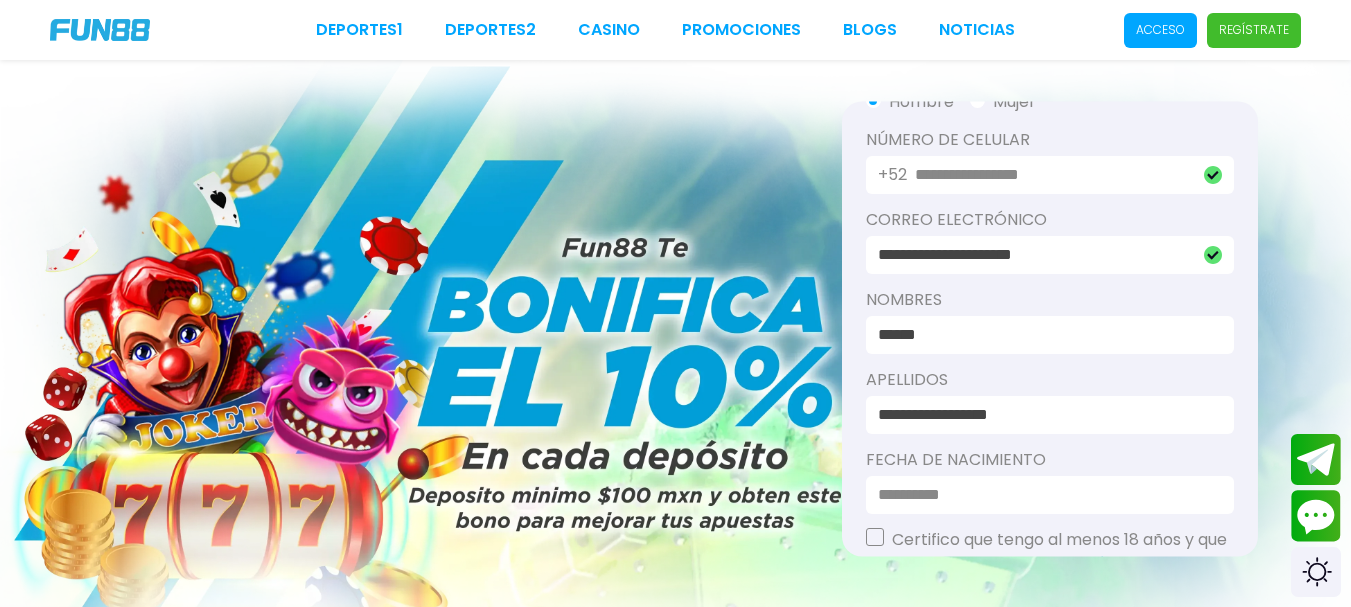 scroll, scrollTop: 300, scrollLeft: 0, axis: vertical 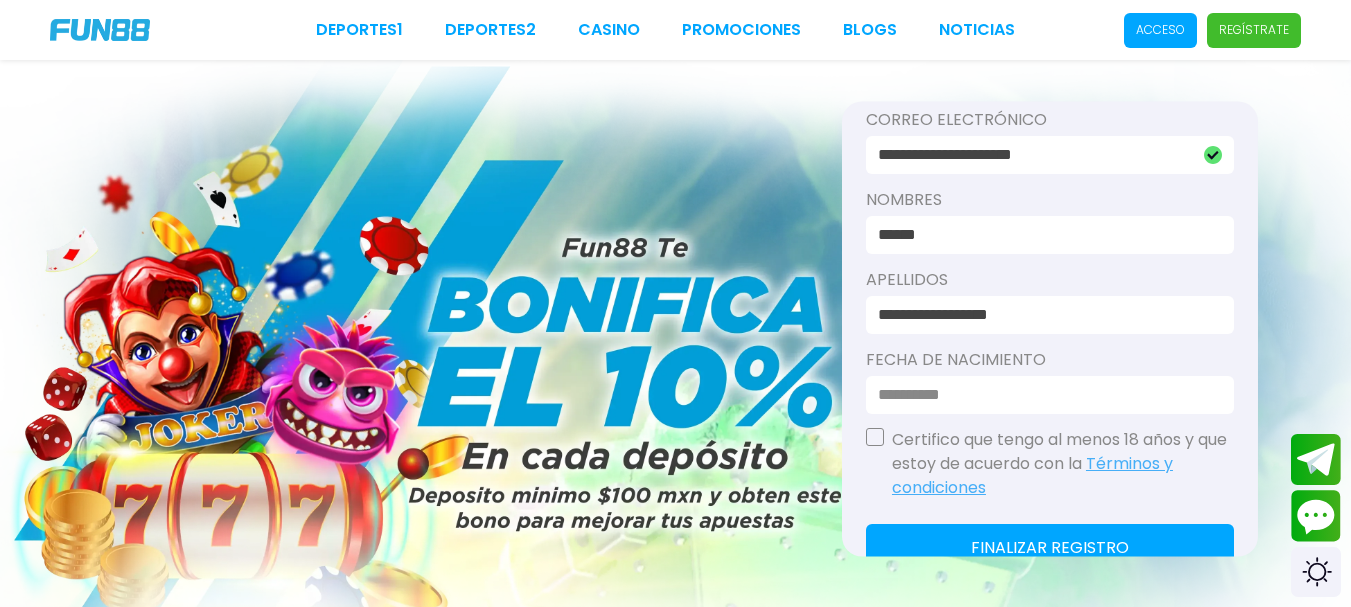 click at bounding box center [1044, 394] 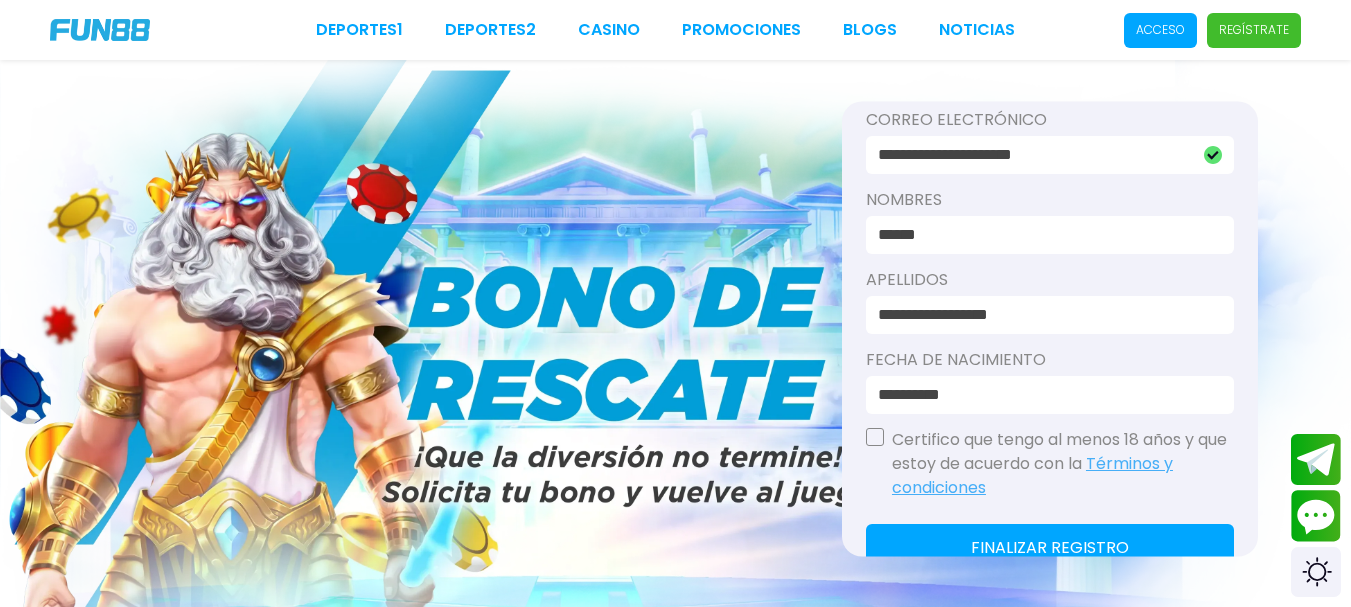 type on "**********" 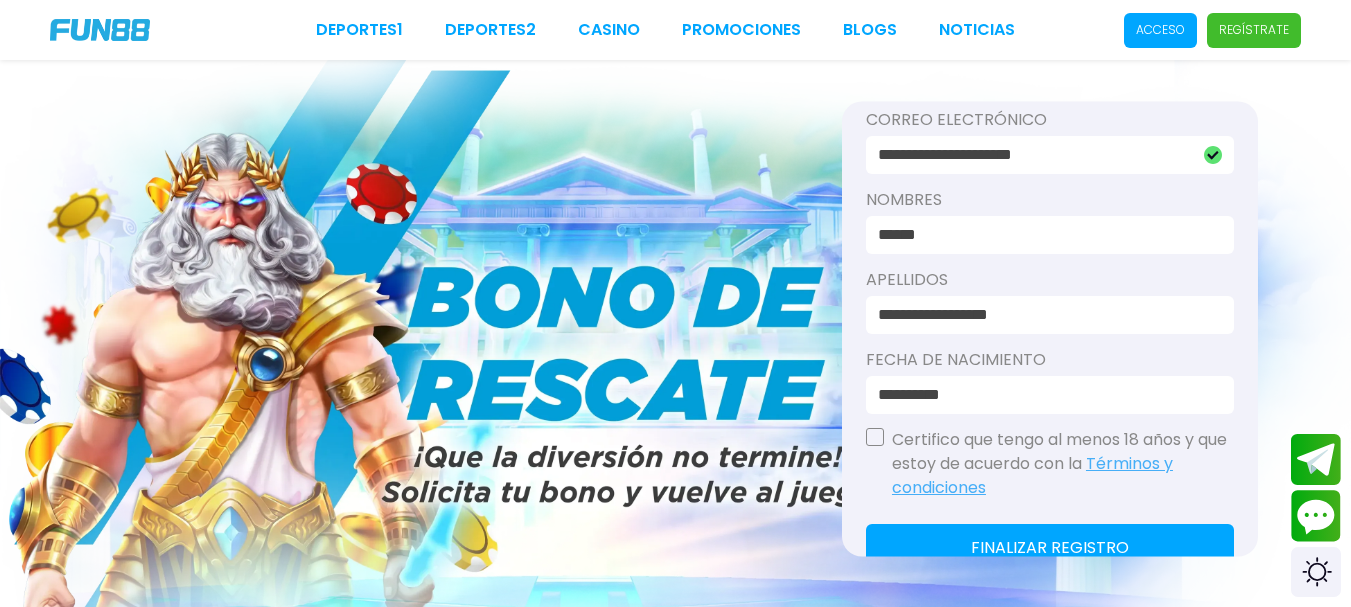 click at bounding box center (875, 436) 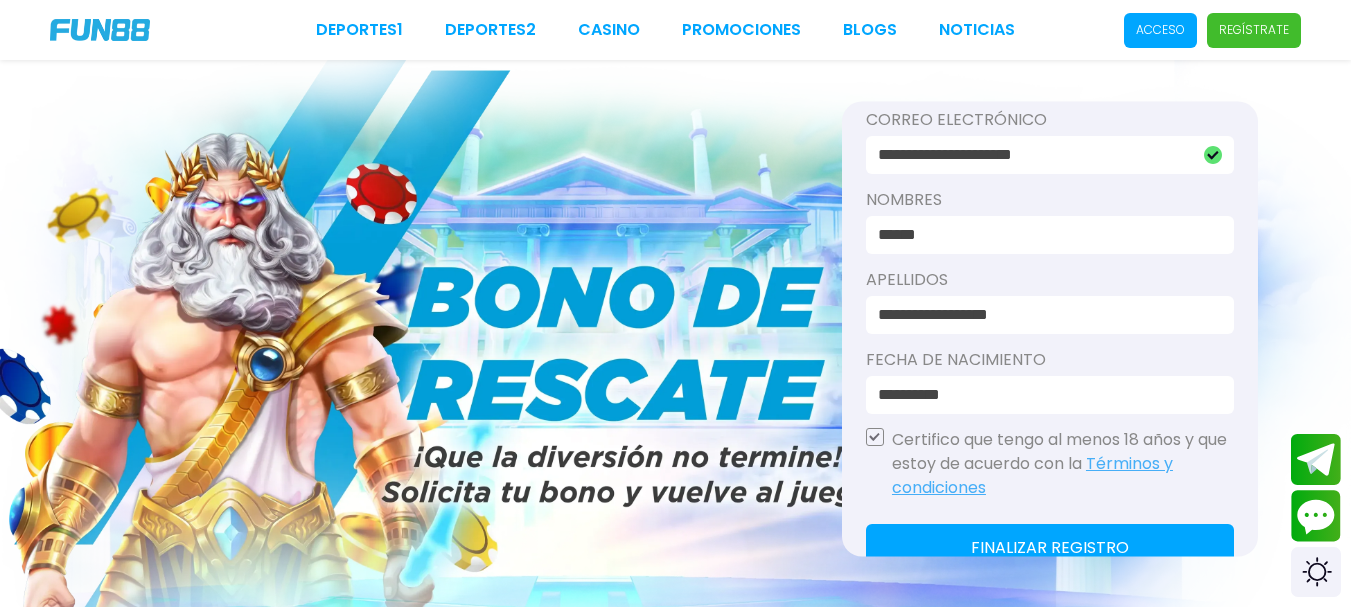 scroll, scrollTop: 339, scrollLeft: 0, axis: vertical 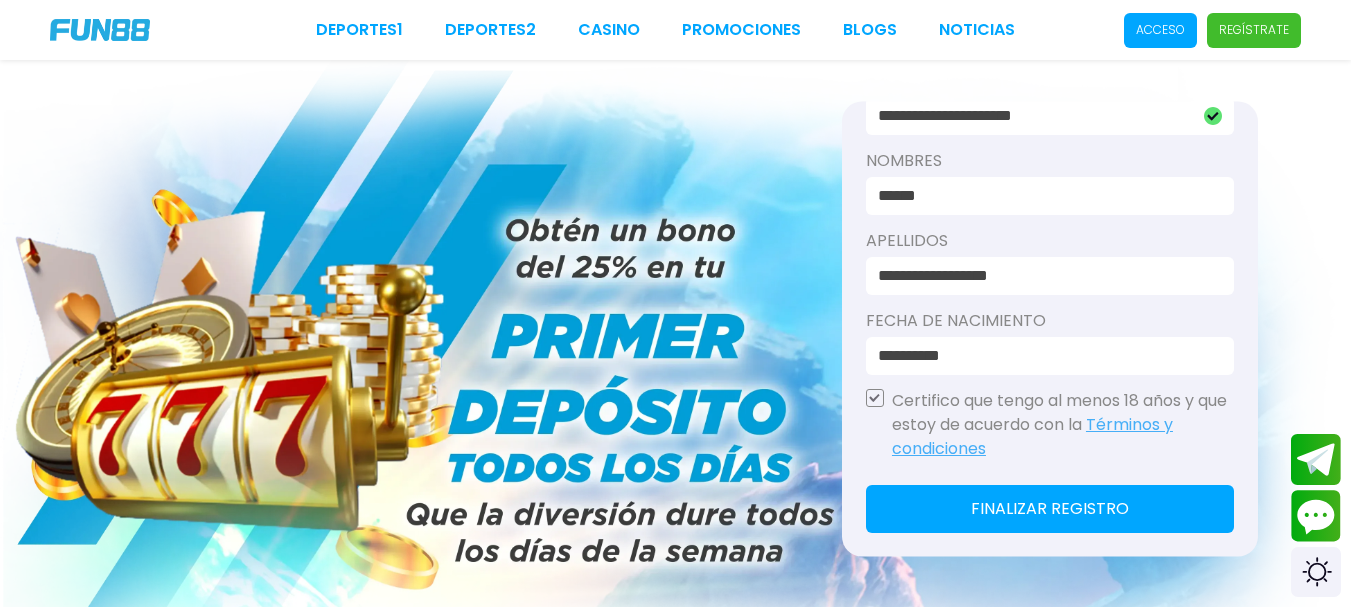 click on "Finalizar registro" 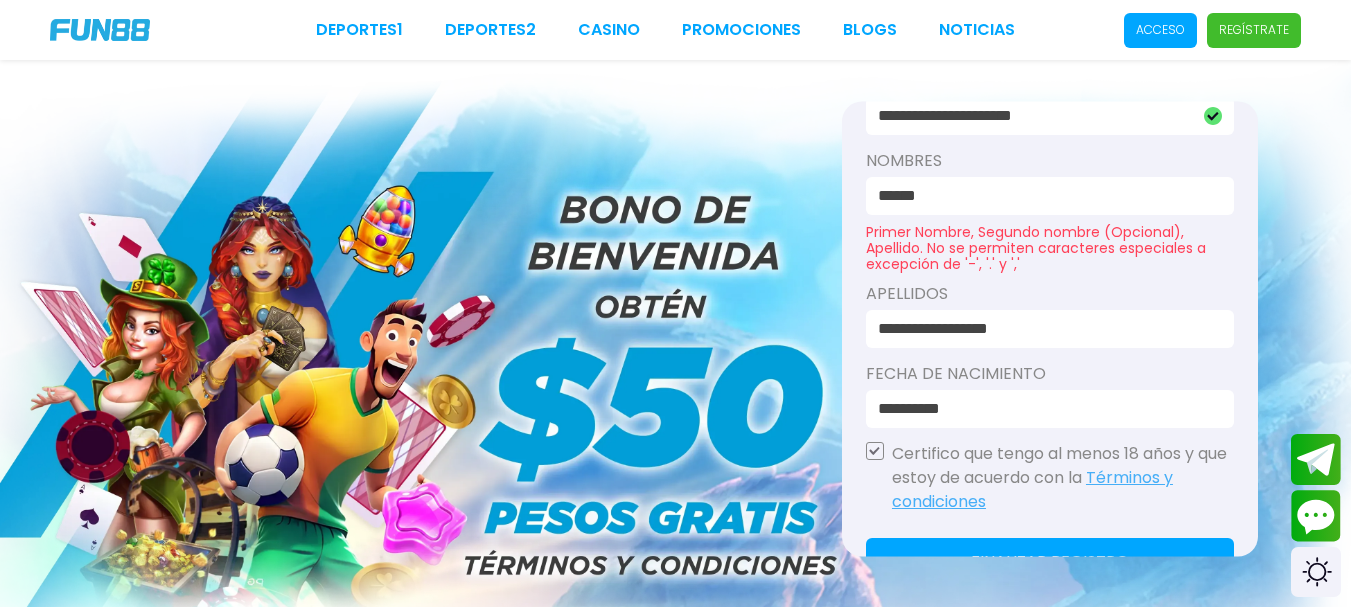 scroll, scrollTop: 392, scrollLeft: 0, axis: vertical 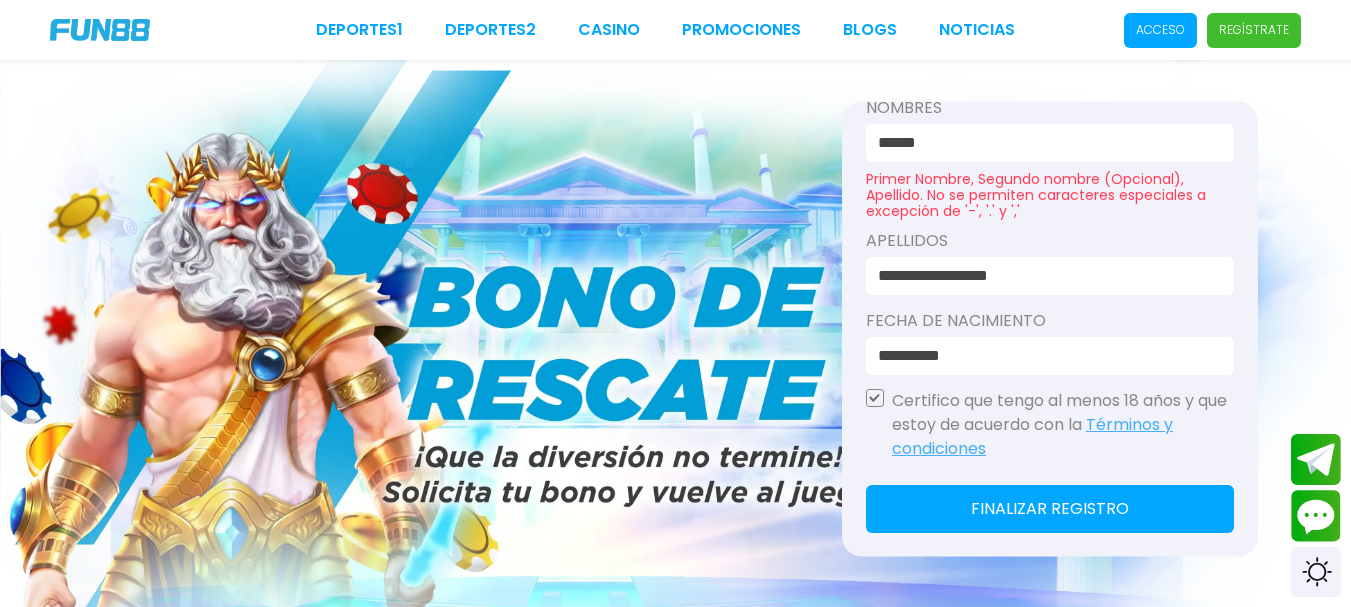 click on "Finalizar registro" 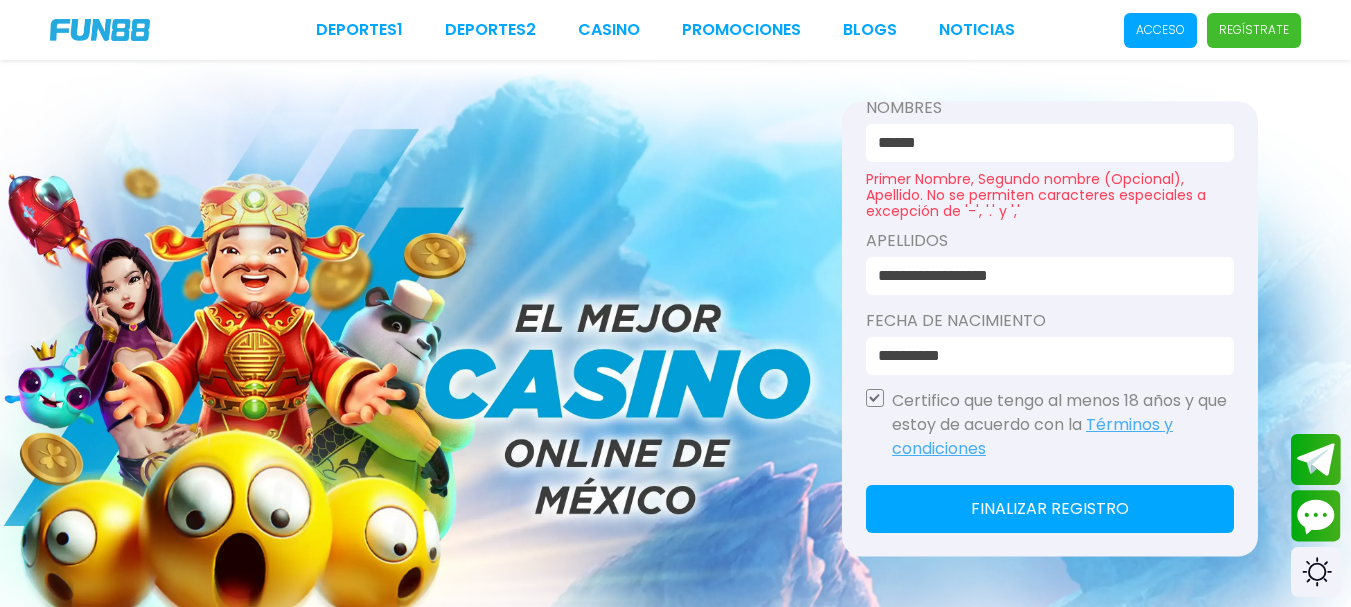 click on "**********" at bounding box center [1044, 275] 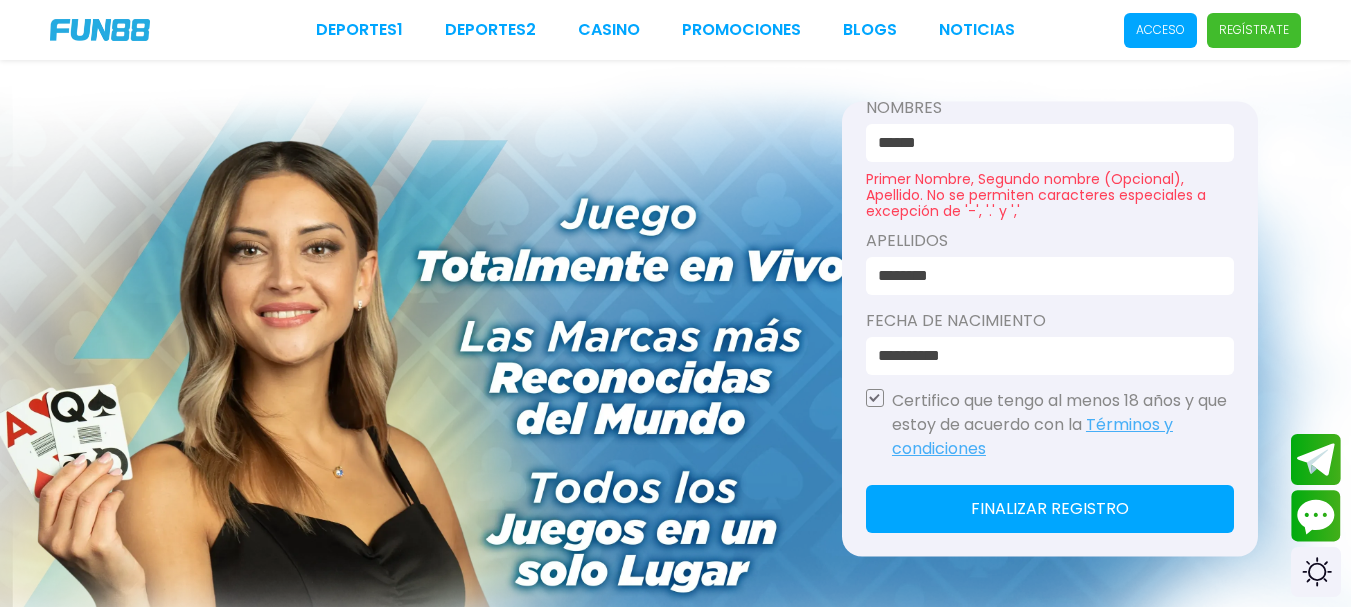 scroll, scrollTop: 200, scrollLeft: 0, axis: vertical 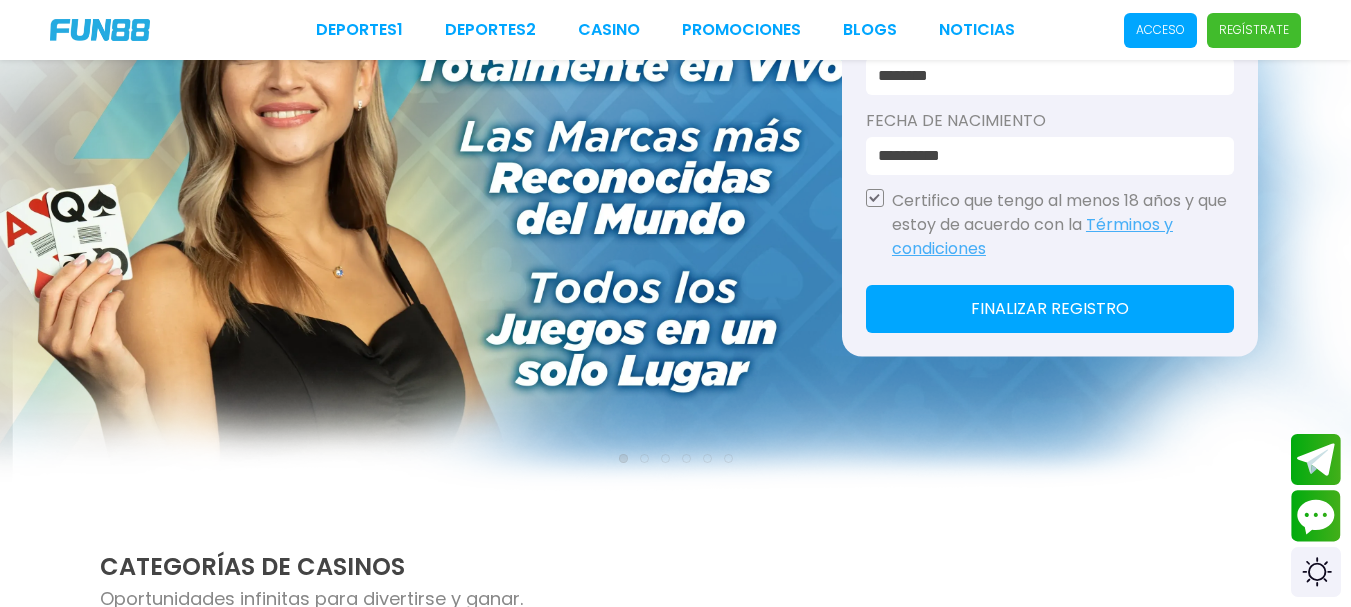 type on "********" 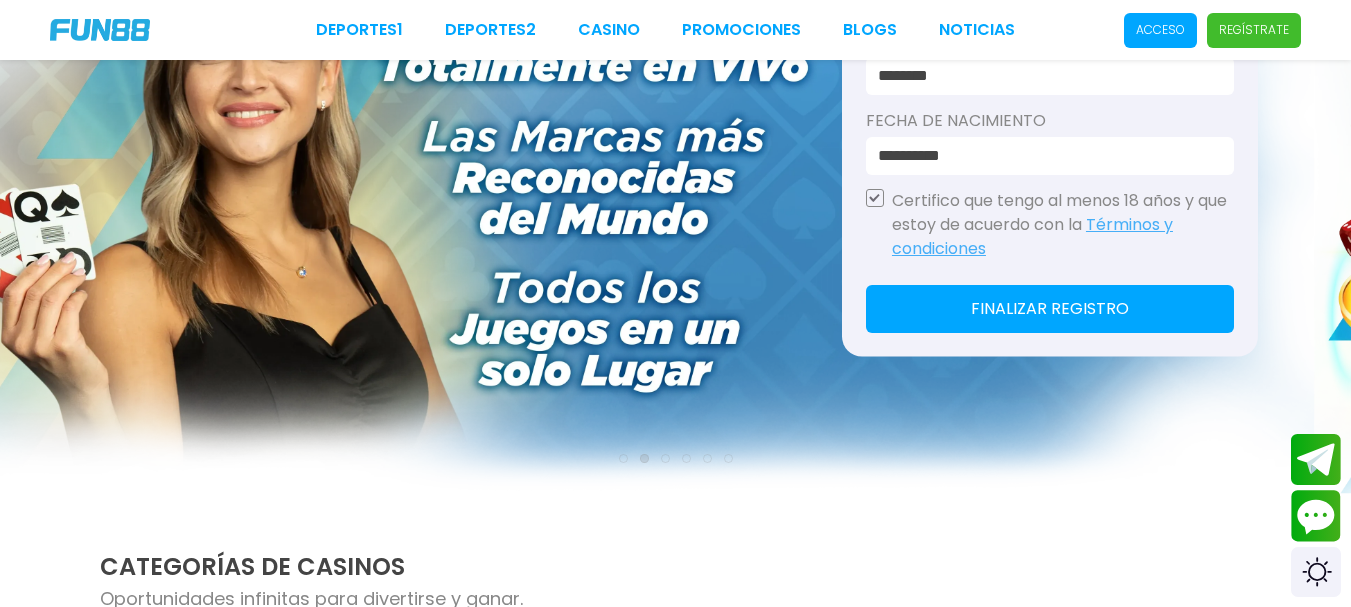 click on "Finalizar registro" 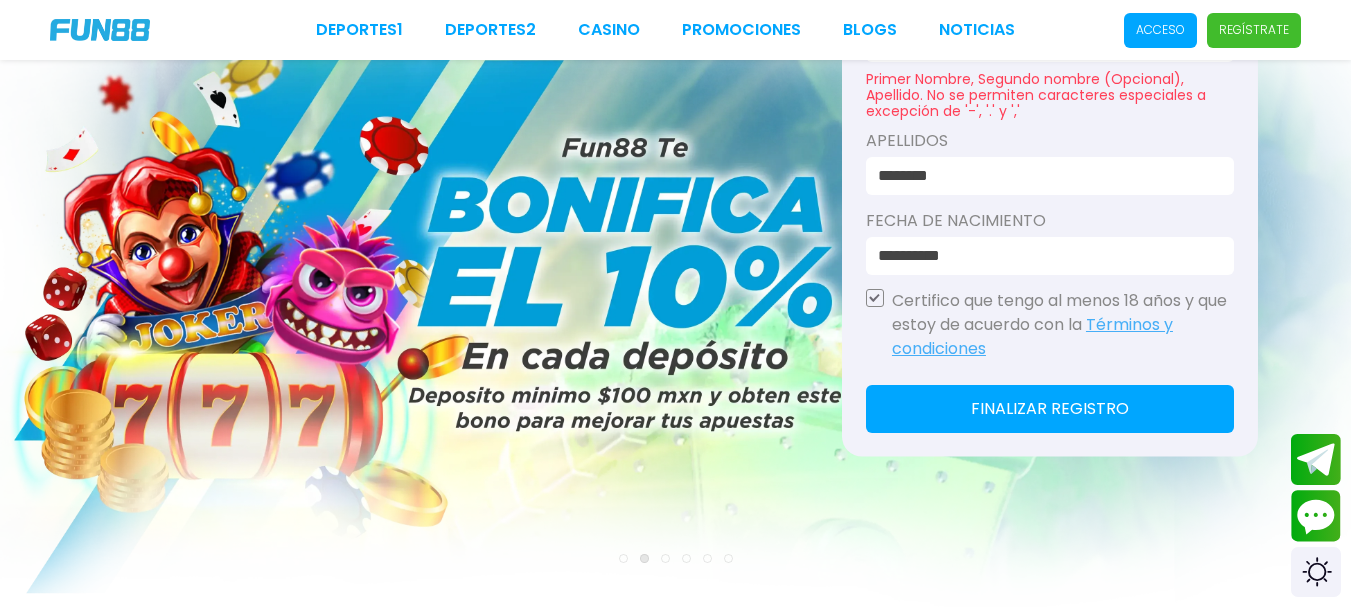 scroll, scrollTop: 0, scrollLeft: 0, axis: both 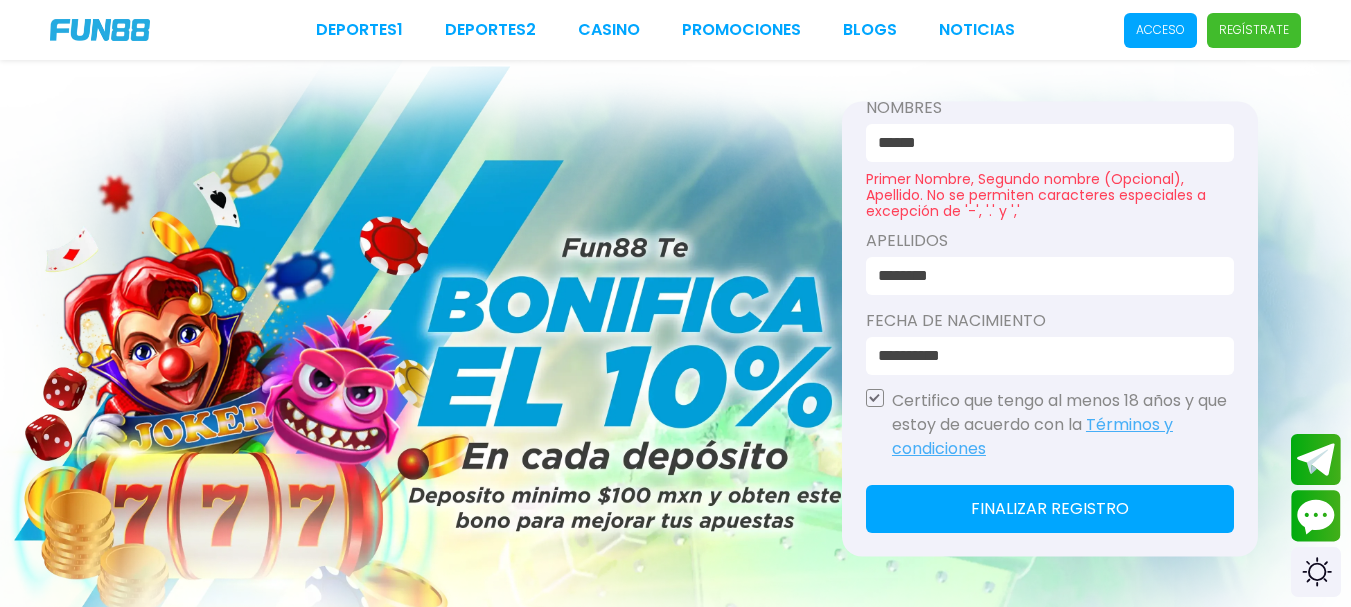 click on "Finalizar registro" 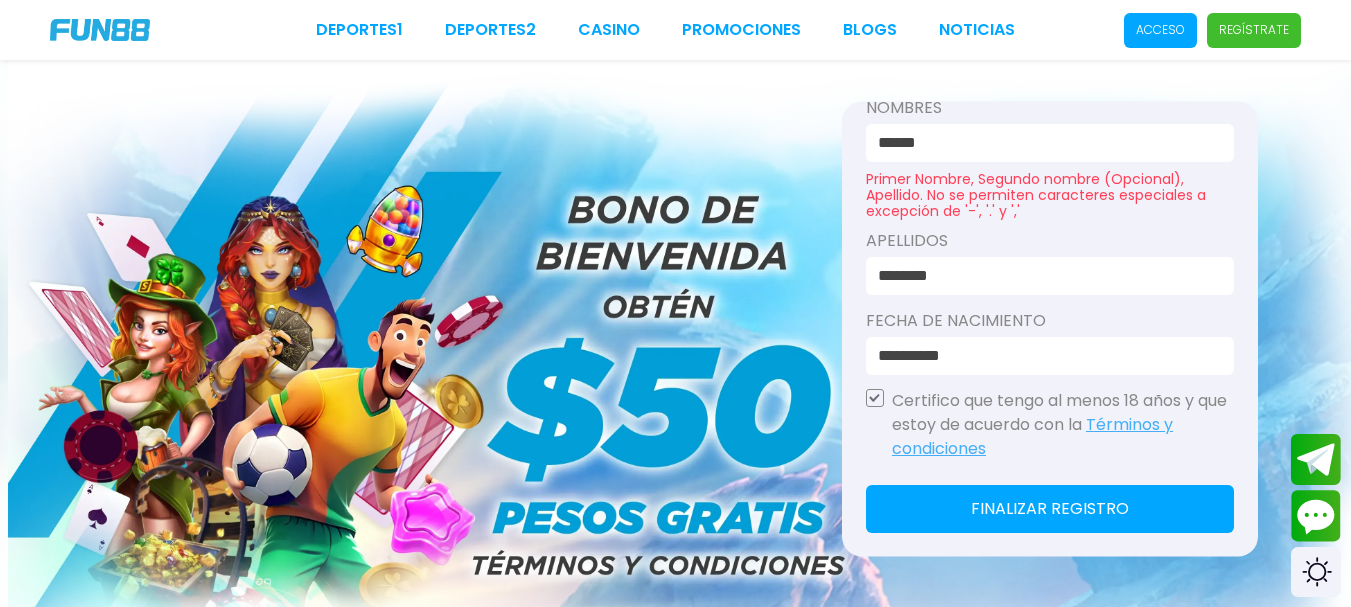 click on "********" at bounding box center [1044, 275] 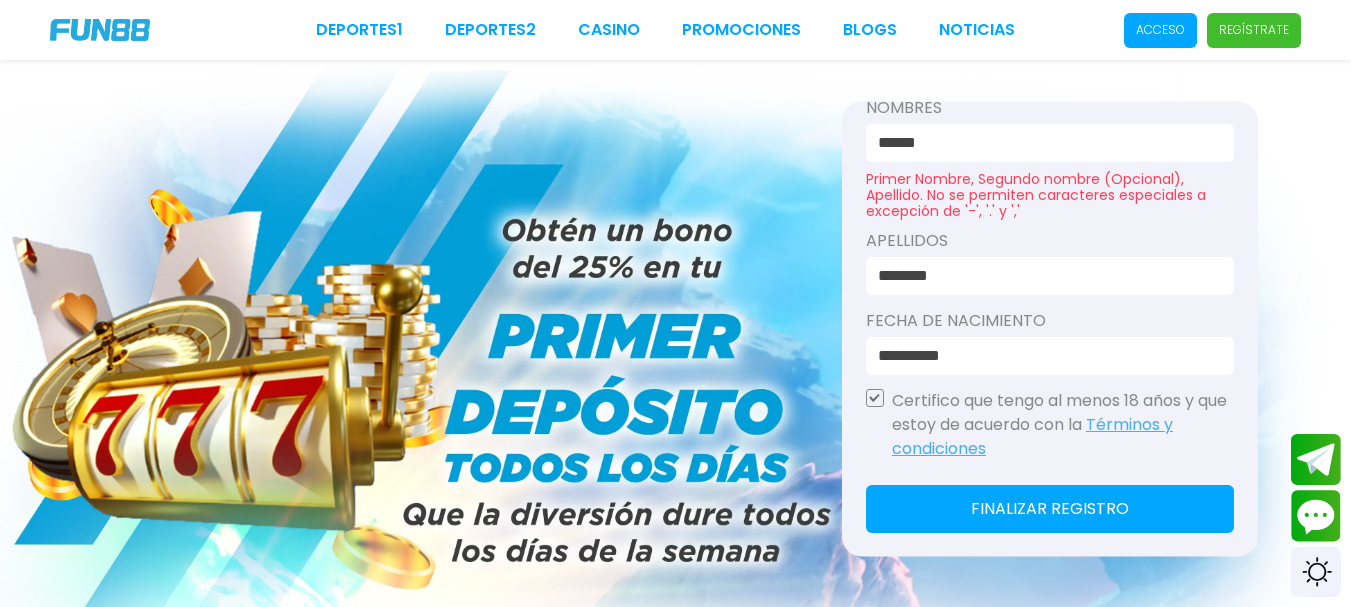 click on "********" at bounding box center [1044, 275] 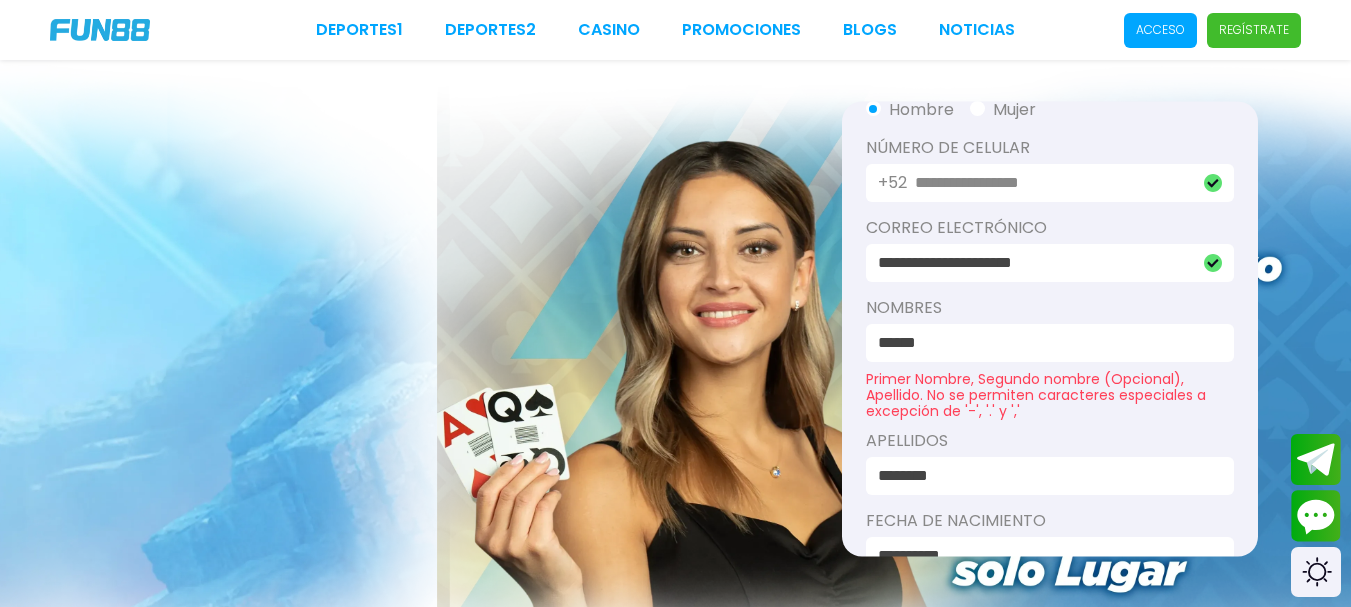 scroll, scrollTop: 292, scrollLeft: 0, axis: vertical 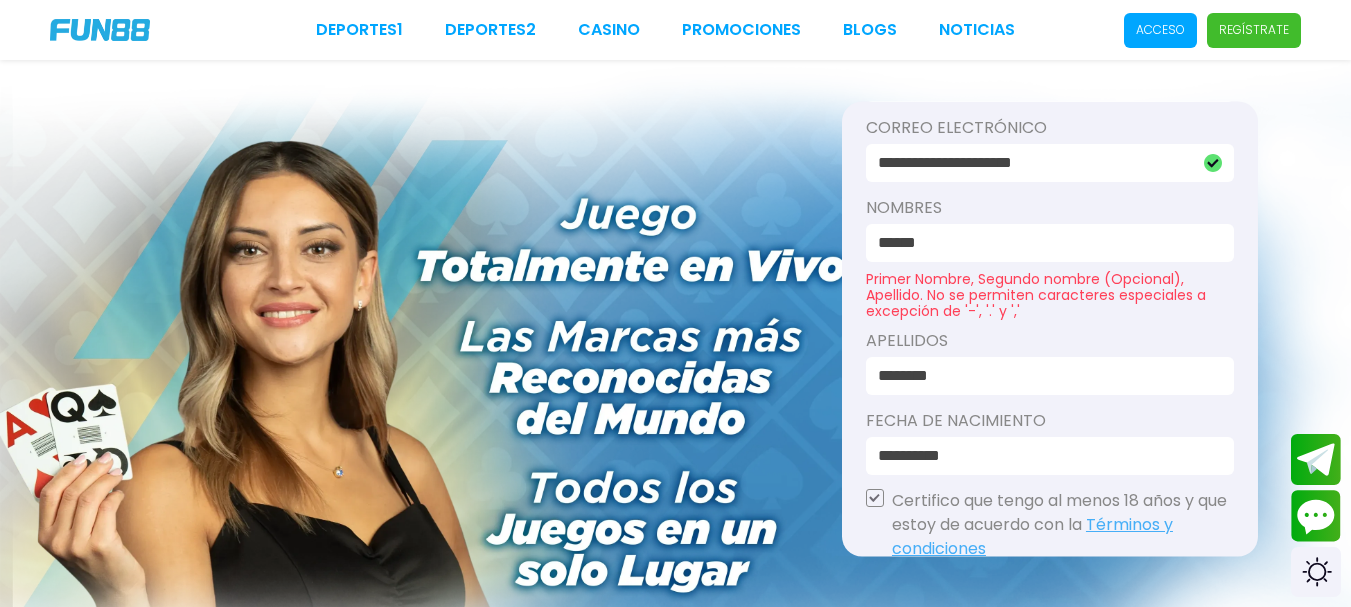 click on "******" at bounding box center (1044, 242) 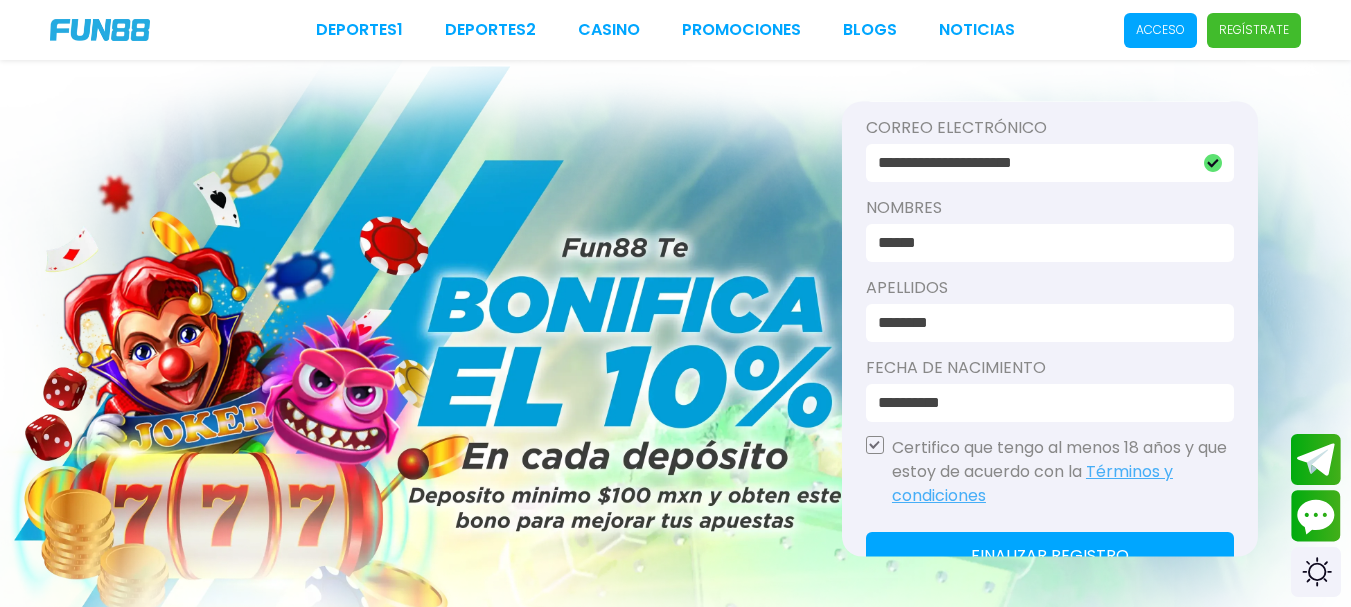type on "******" 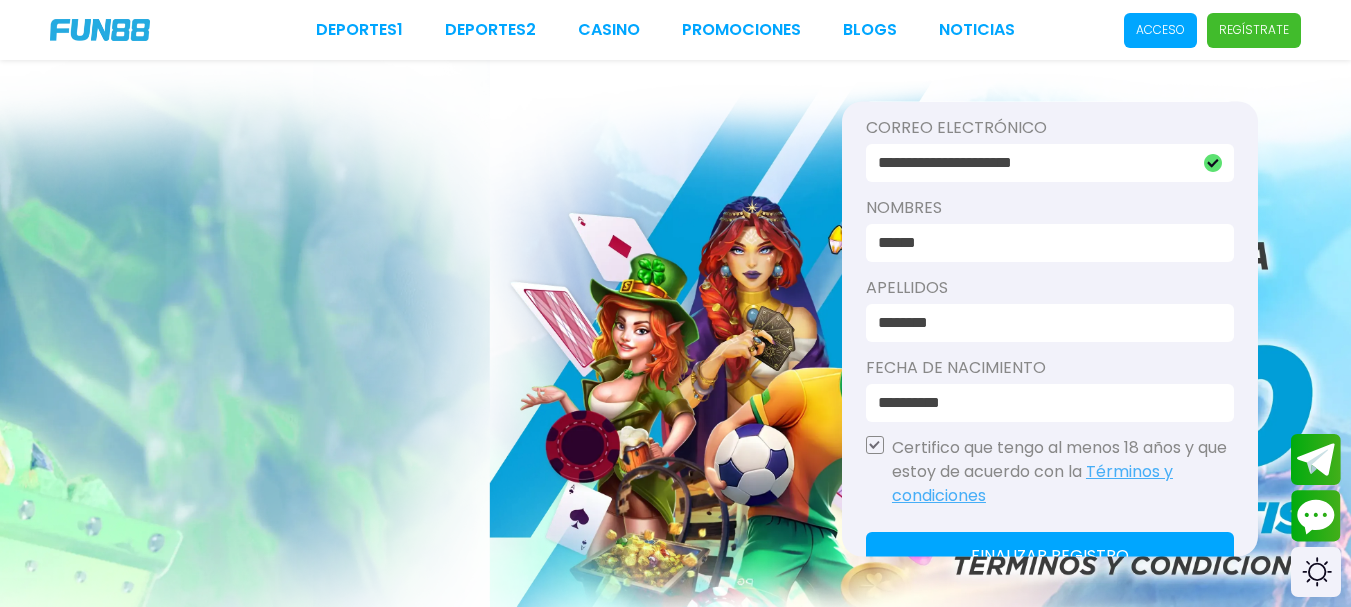 type on "**********" 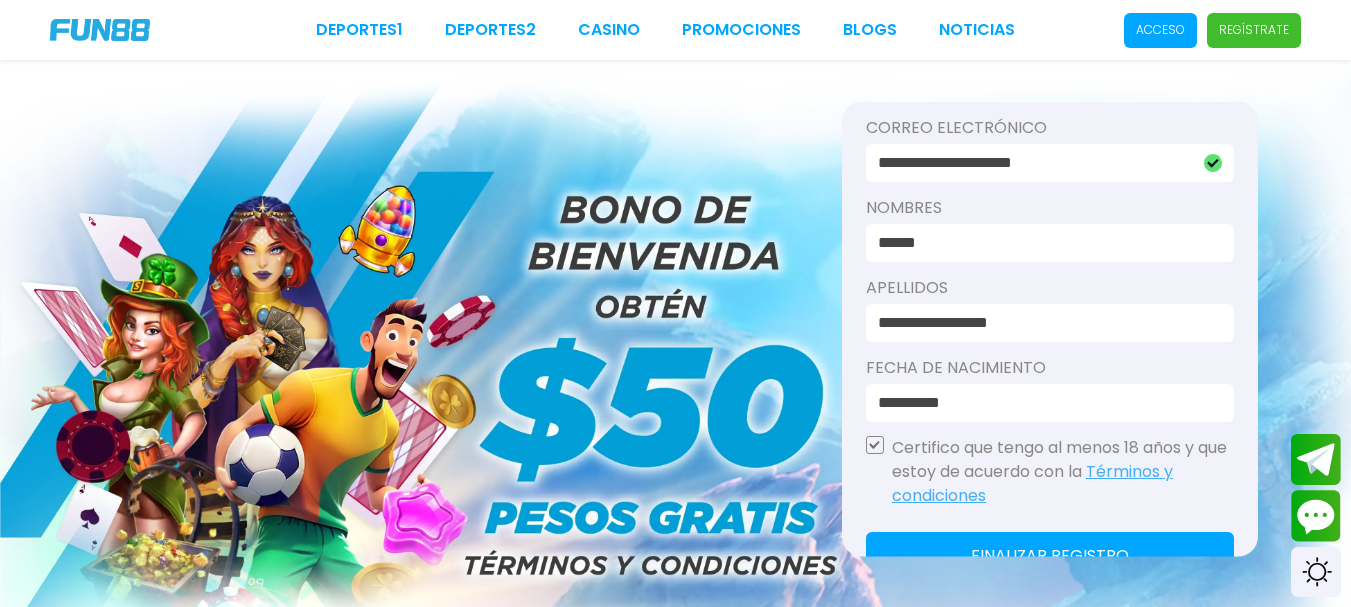scroll, scrollTop: 339, scrollLeft: 0, axis: vertical 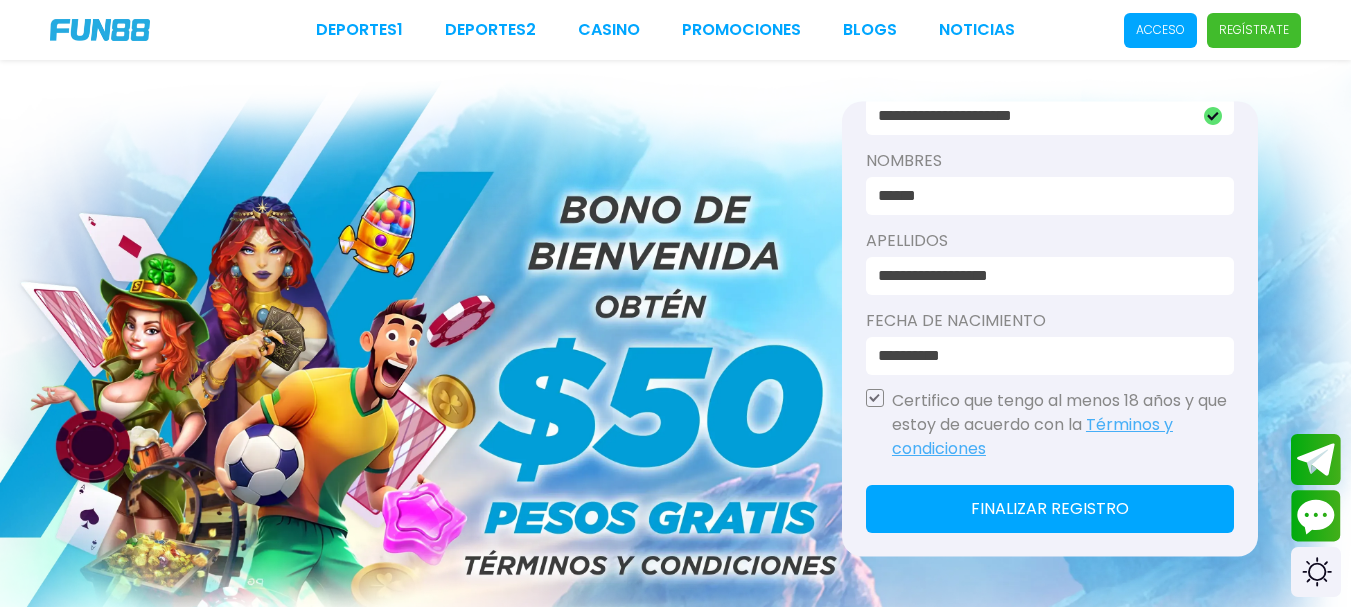 click on "Finalizar registro" 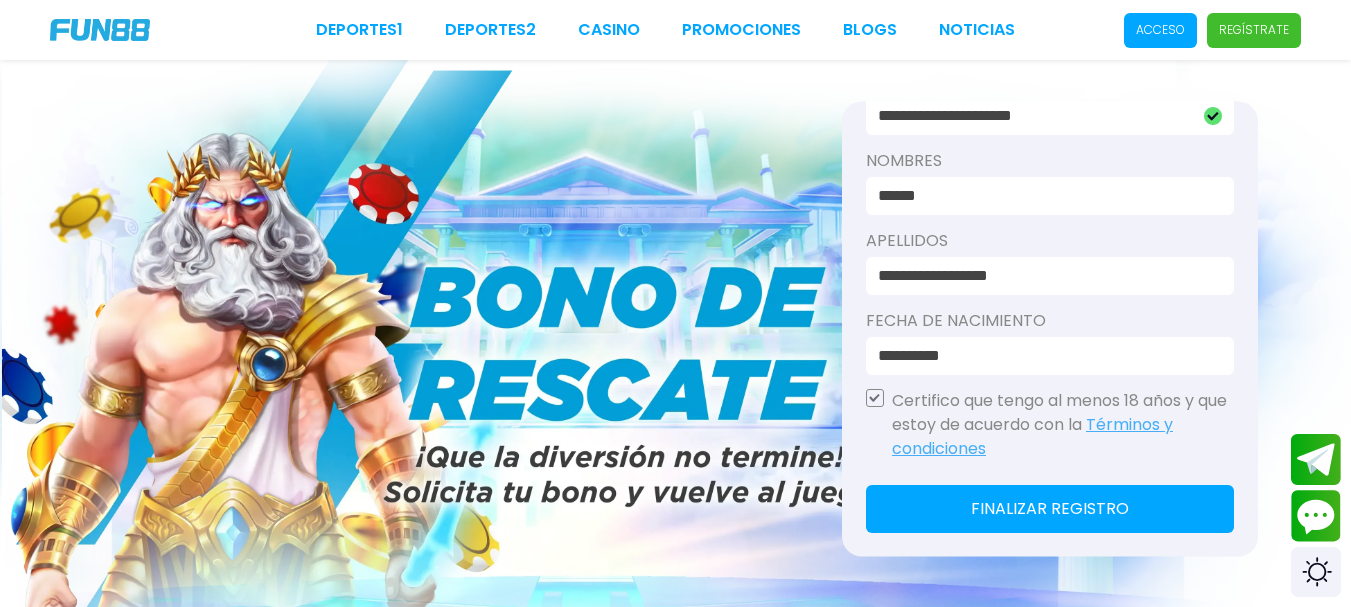 click on "Finalizar registro" 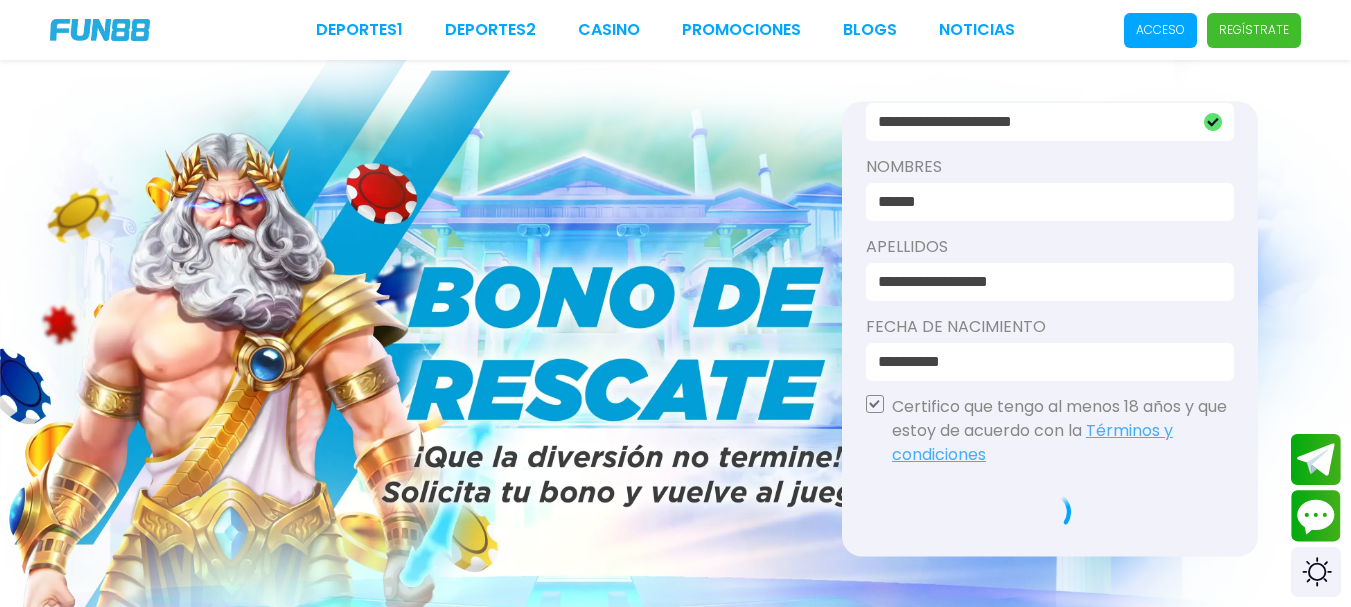 scroll, scrollTop: 333, scrollLeft: 0, axis: vertical 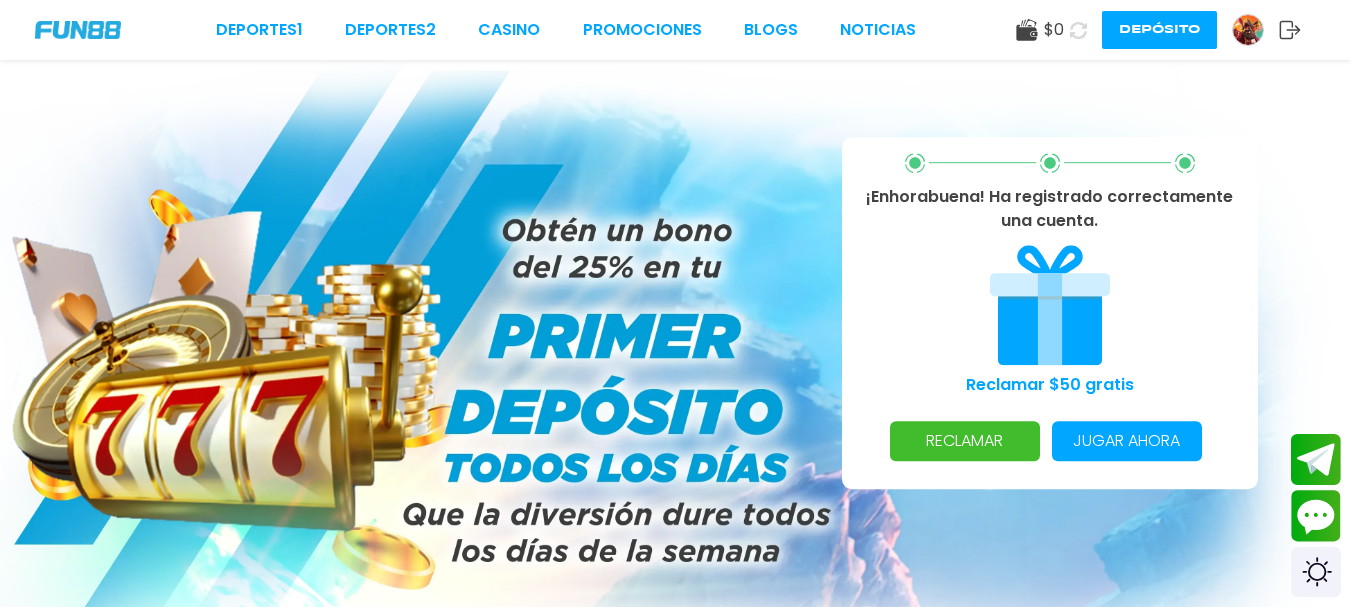 click on "RECLAMAR" at bounding box center [965, 441] 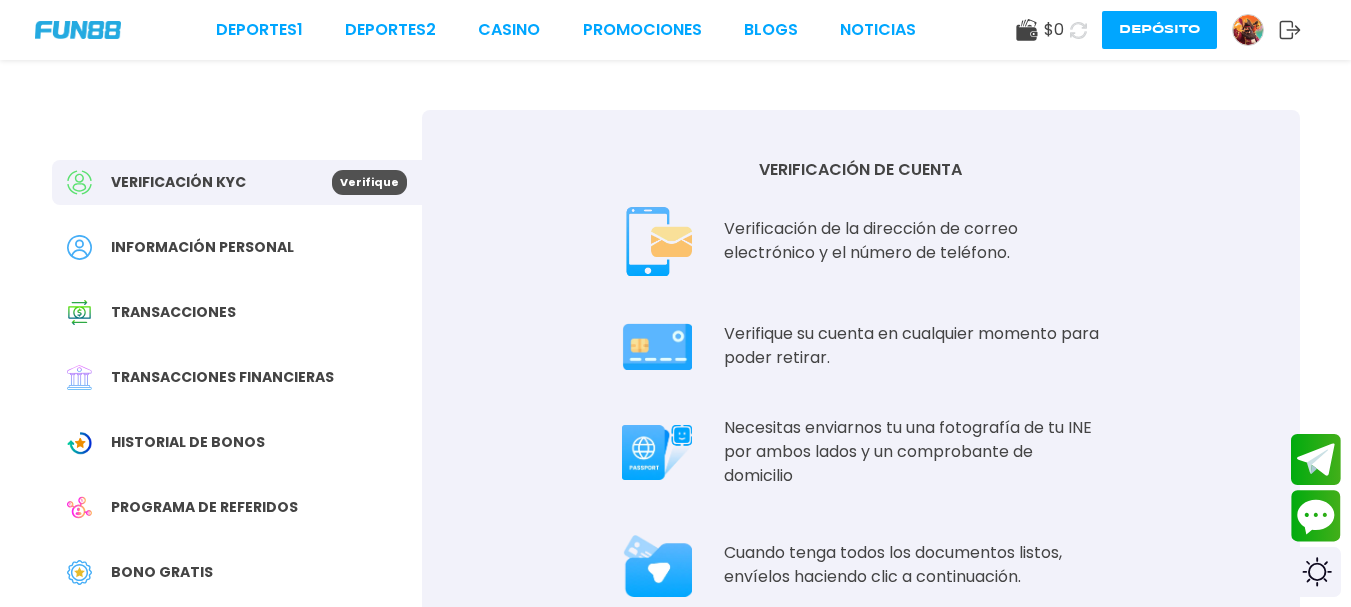 scroll, scrollTop: 100, scrollLeft: 0, axis: vertical 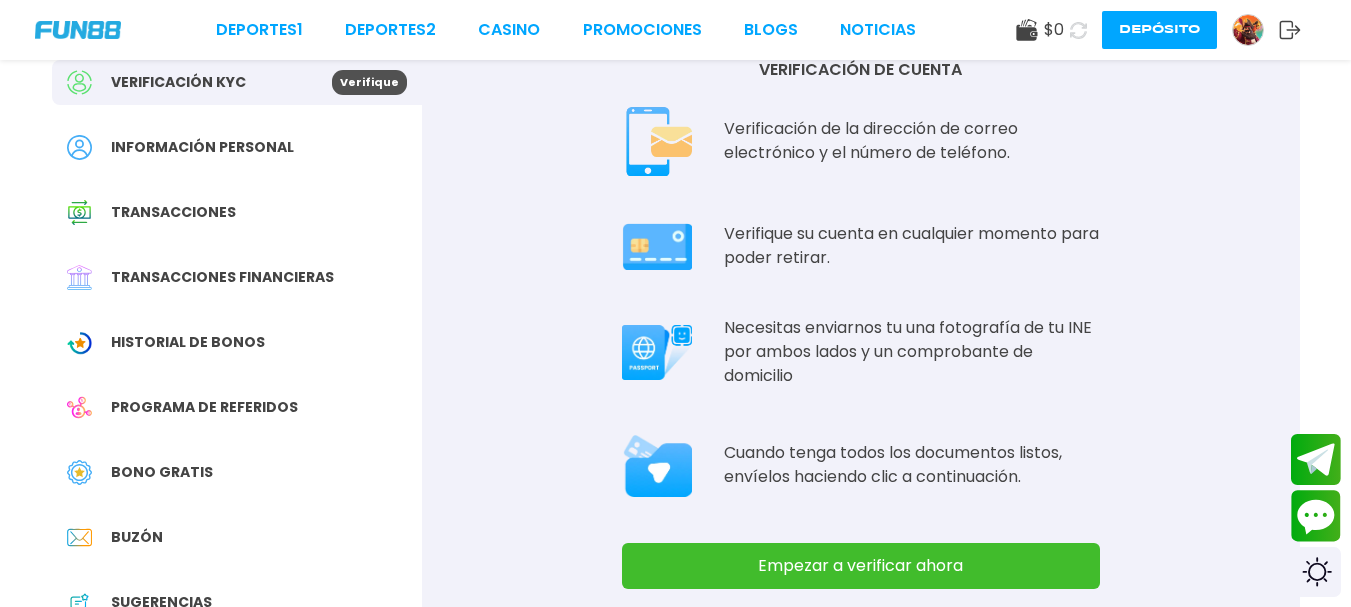 click on "Empezar a verificar ahora" at bounding box center [861, 566] 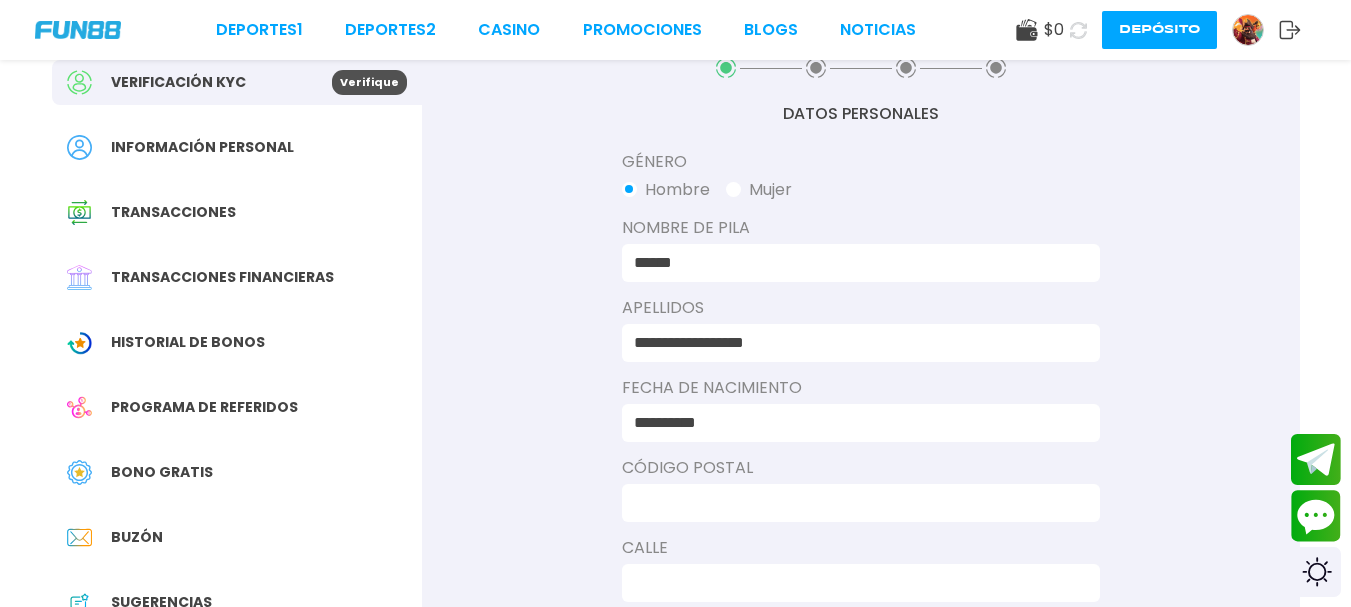 scroll, scrollTop: 200, scrollLeft: 0, axis: vertical 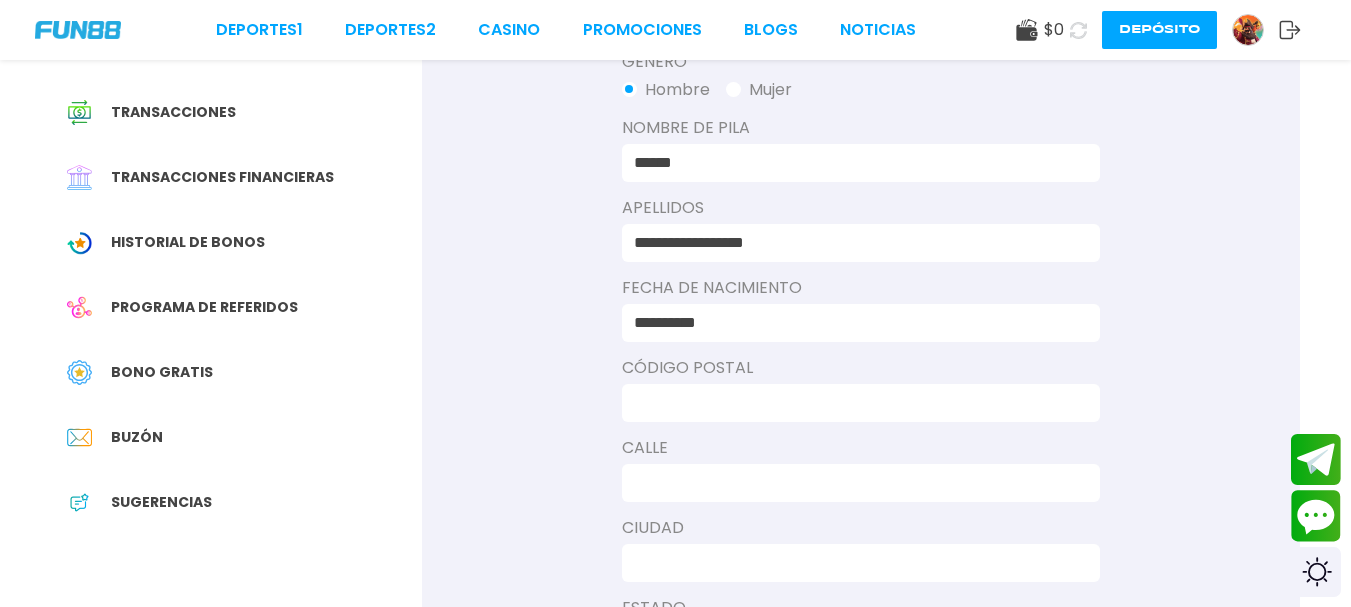 click at bounding box center (855, 403) 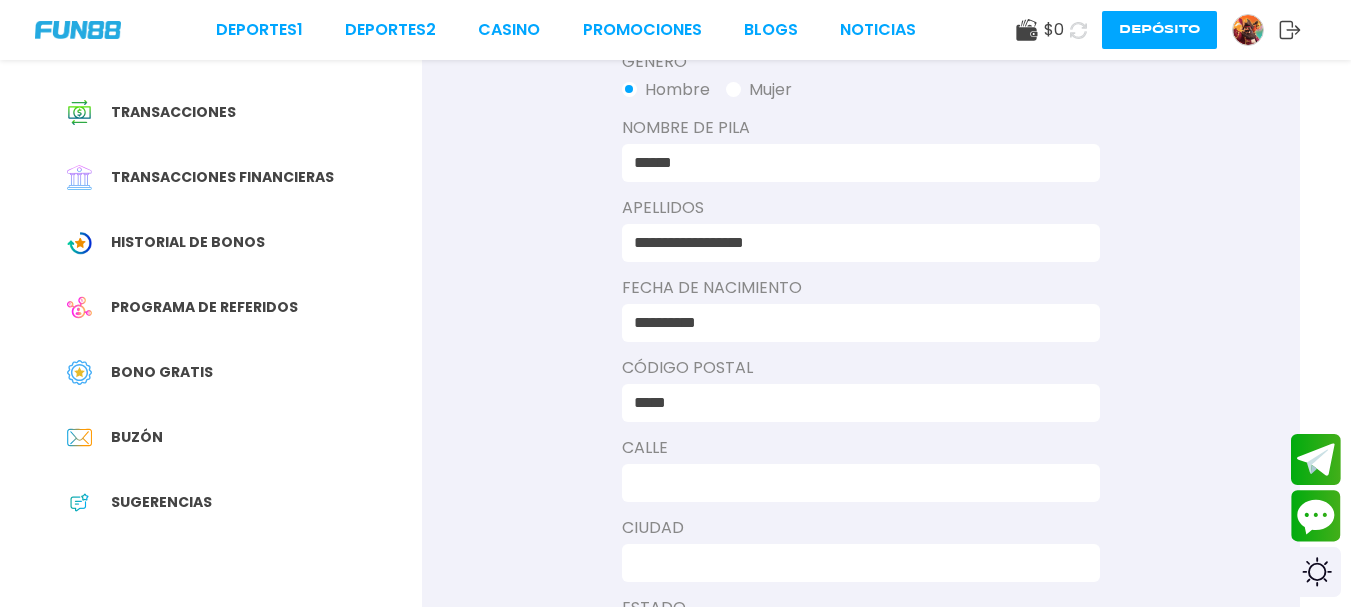 type on "******" 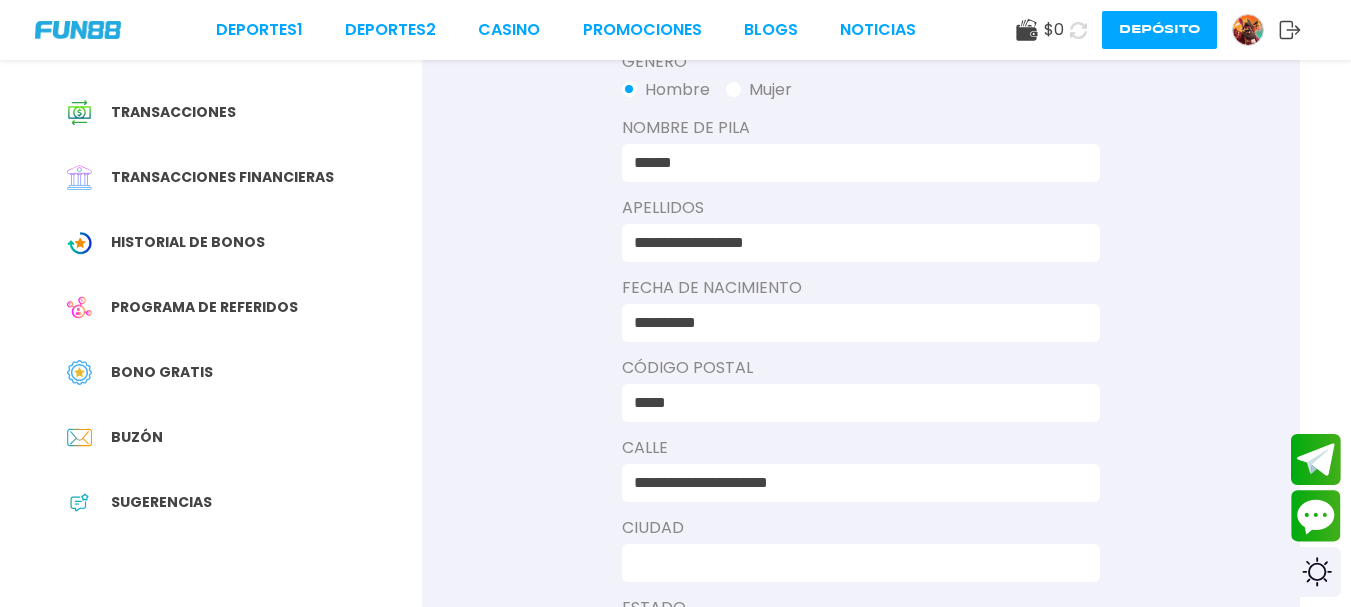 type on "*******" 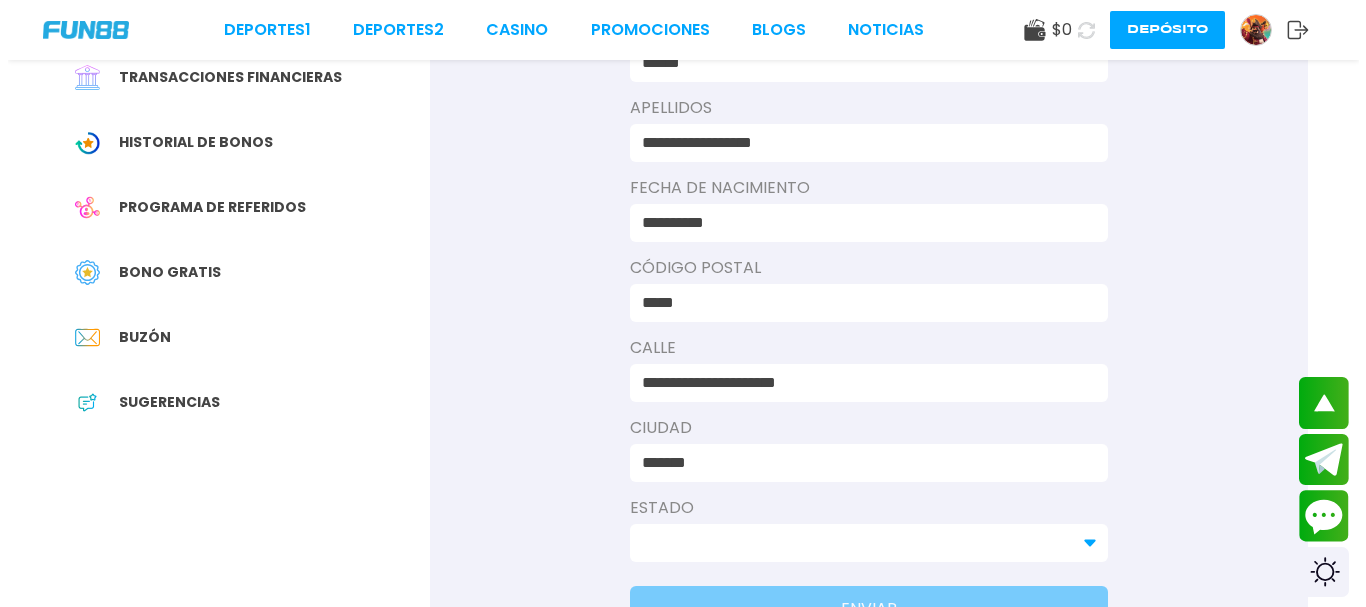 scroll, scrollTop: 400, scrollLeft: 0, axis: vertical 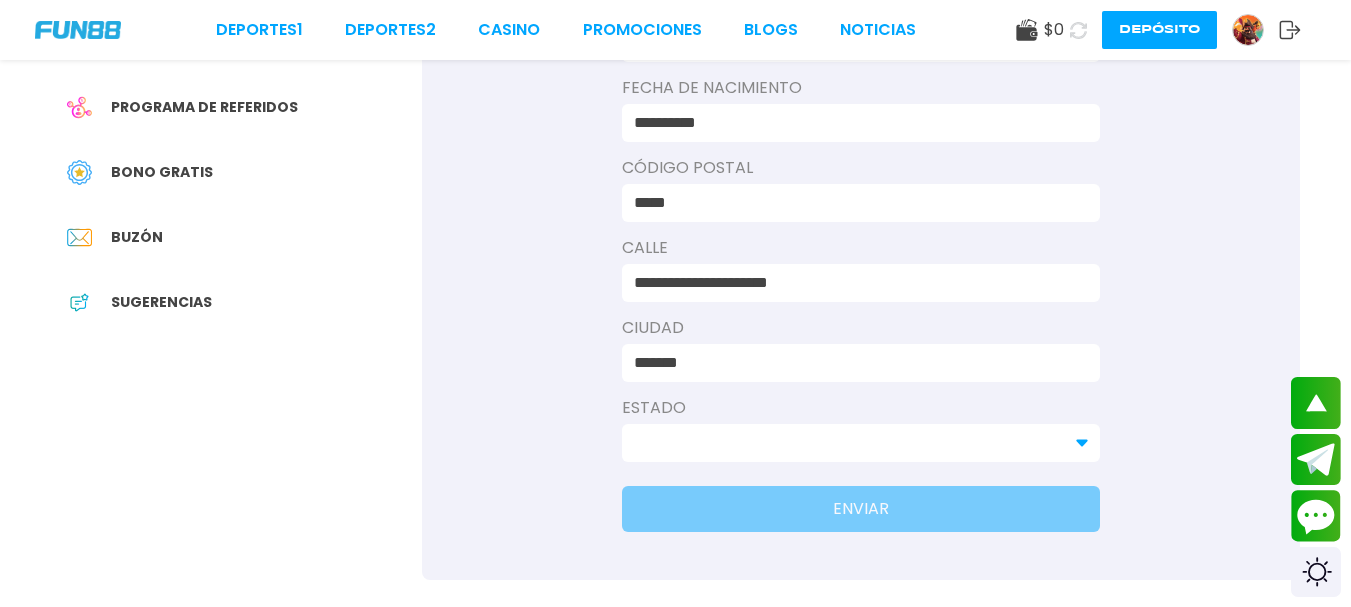 click at bounding box center (849, 443) 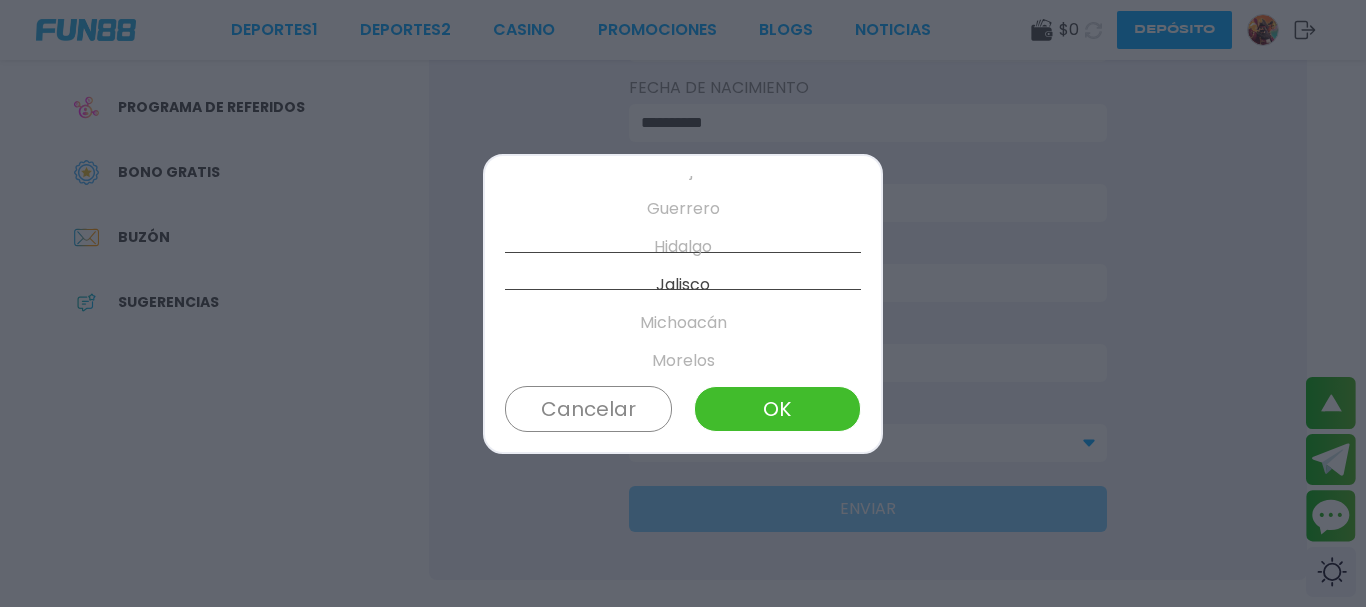 scroll, scrollTop: 532, scrollLeft: 0, axis: vertical 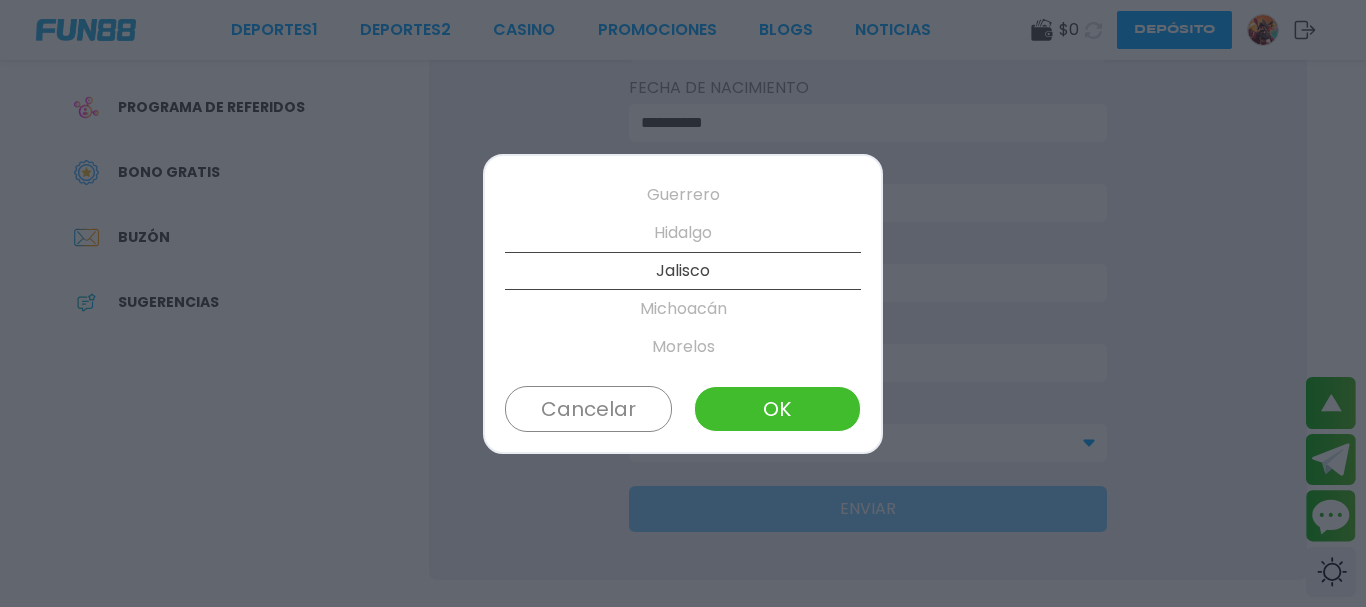 click on "Michoacán" at bounding box center [683, 309] 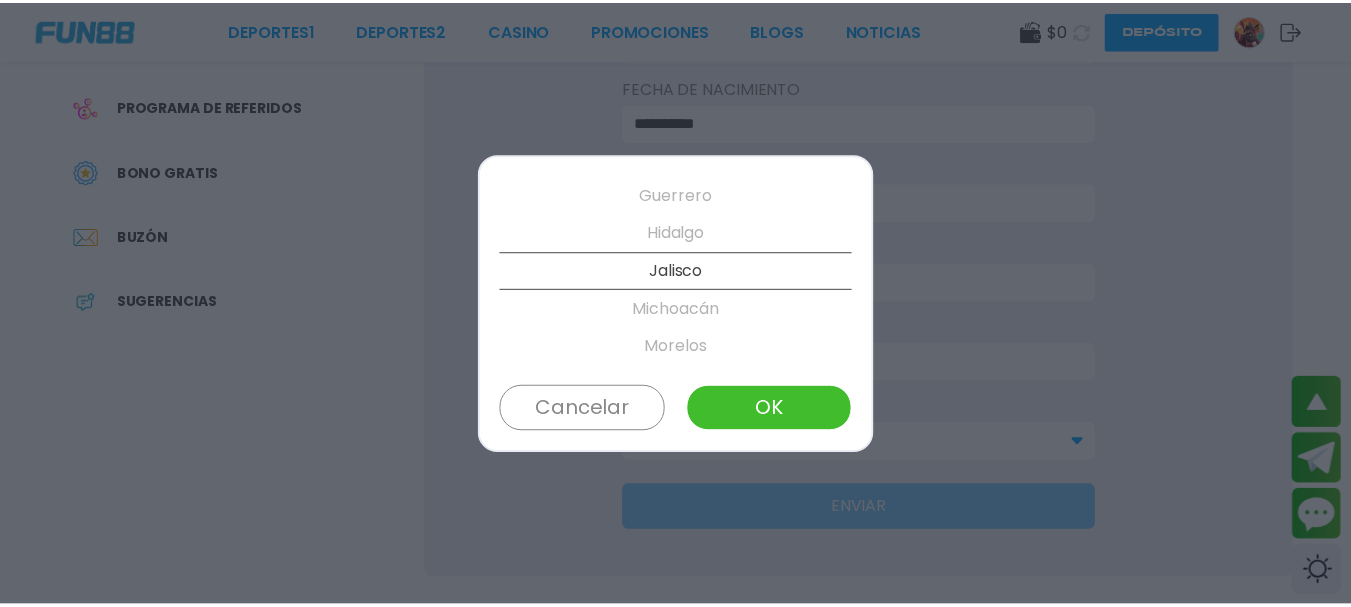 scroll, scrollTop: 570, scrollLeft: 0, axis: vertical 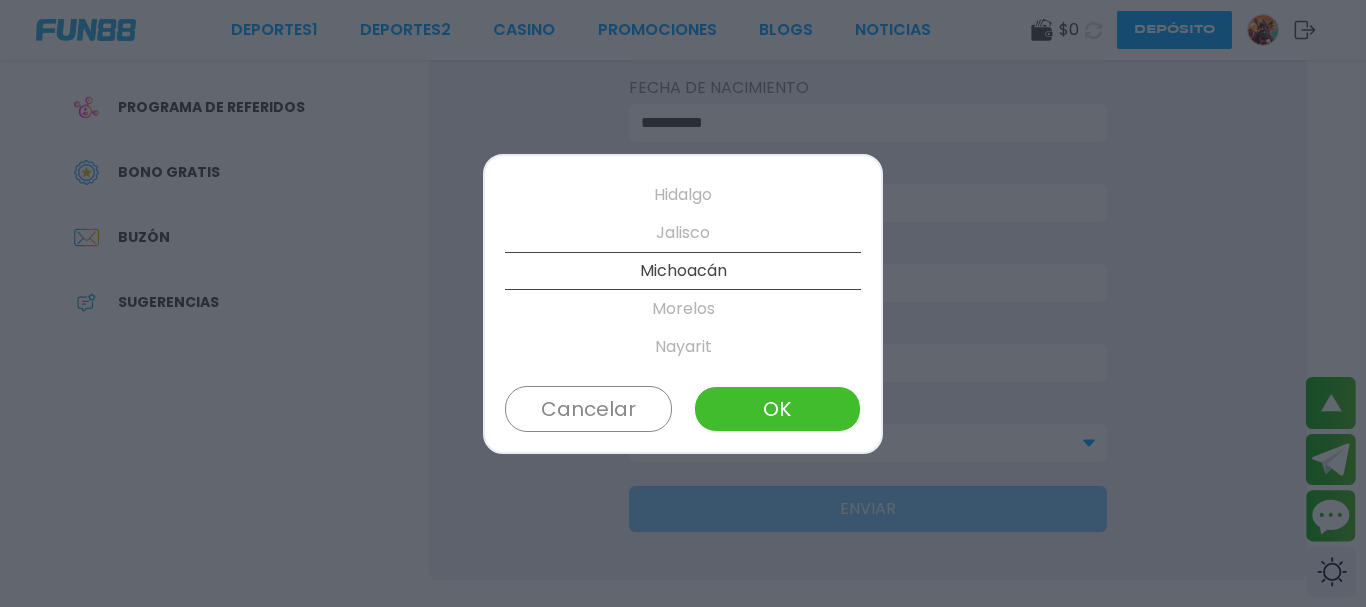 click on "Michoacán" at bounding box center (683, 271) 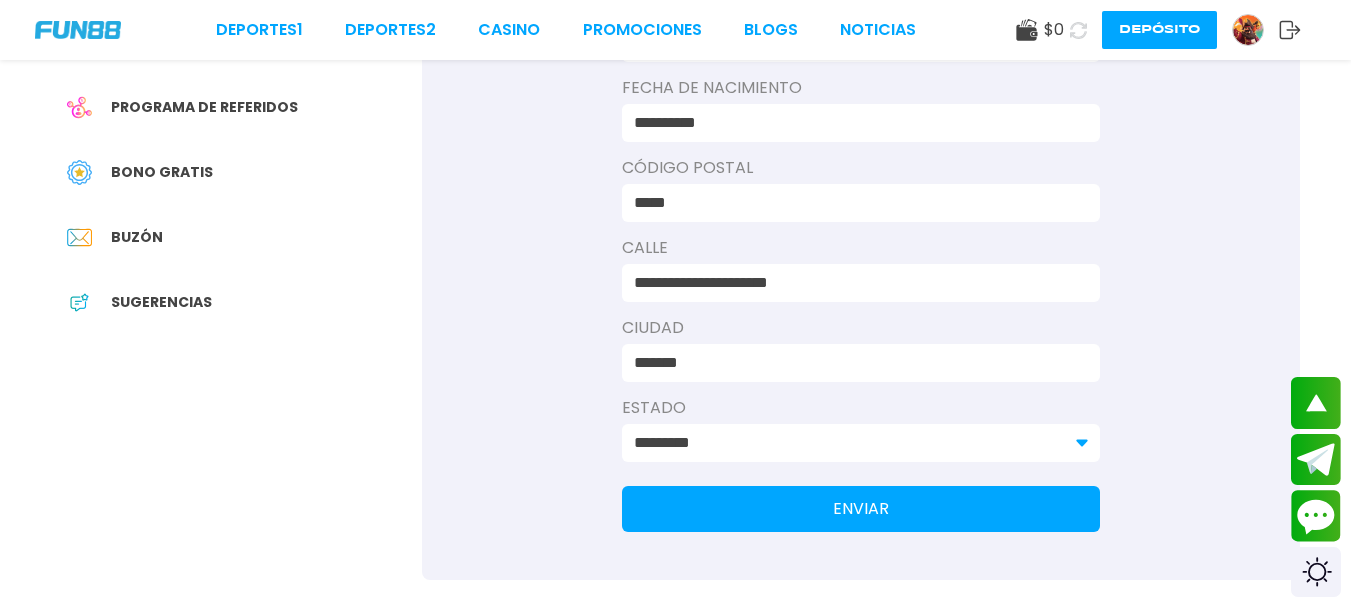 click on "ENVIAR" at bounding box center [861, 509] 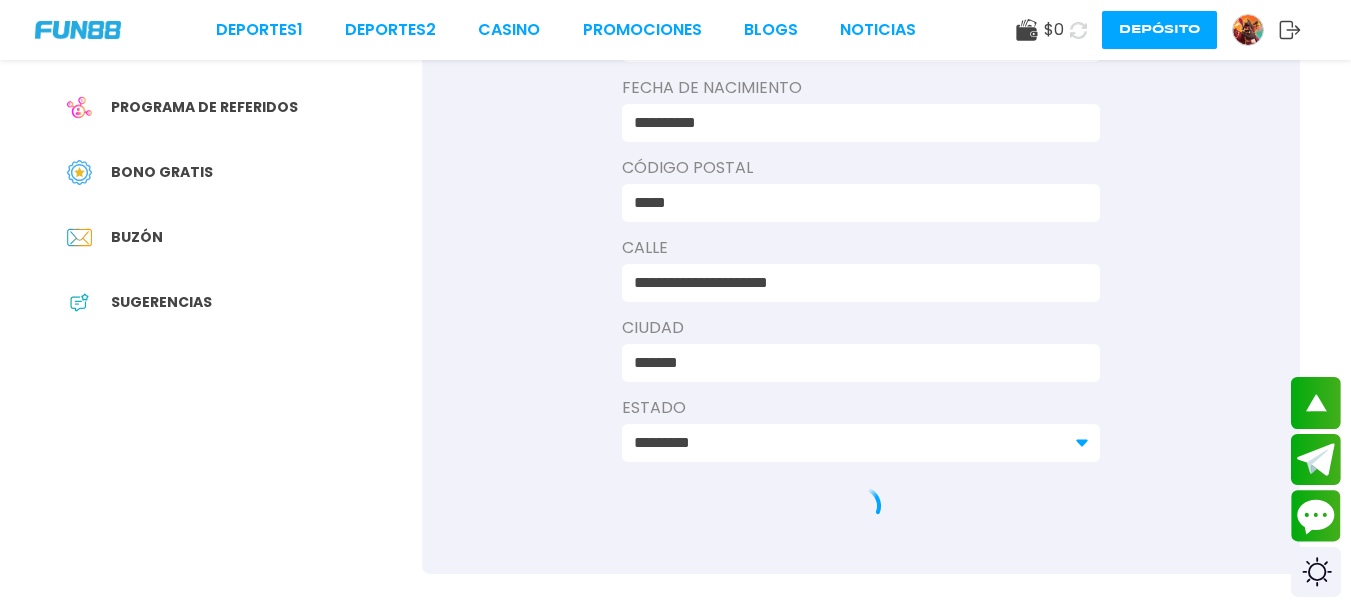 scroll, scrollTop: 0, scrollLeft: 0, axis: both 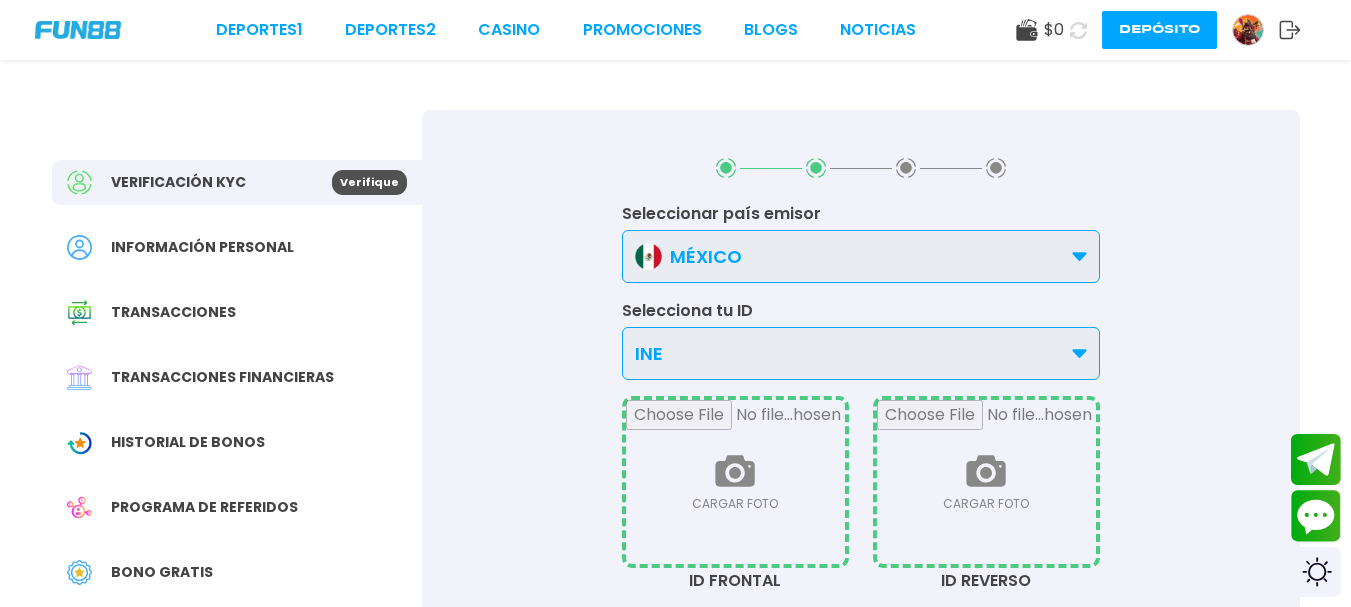 click 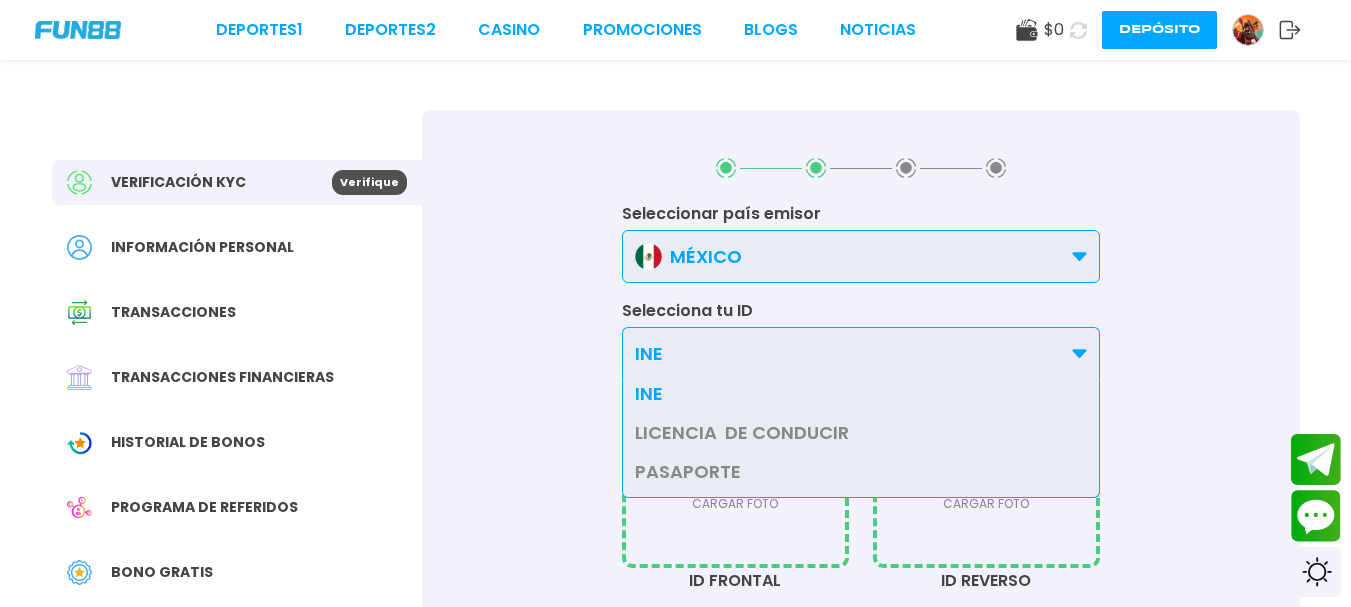 click 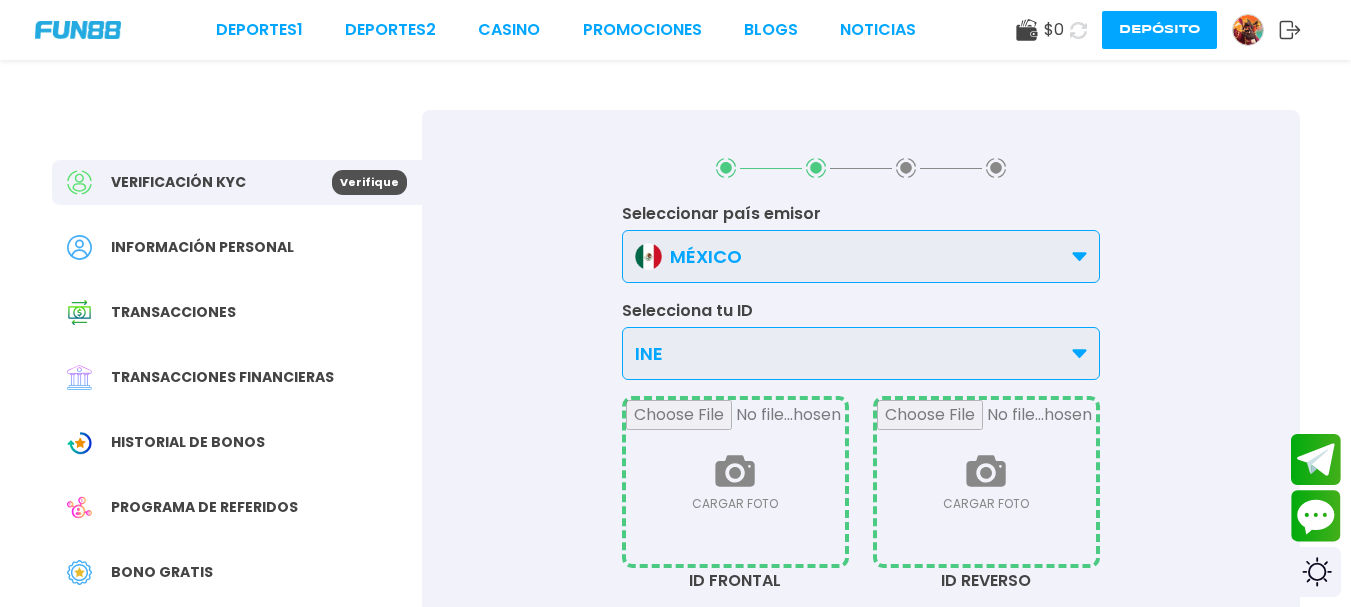 scroll, scrollTop: 100, scrollLeft: 0, axis: vertical 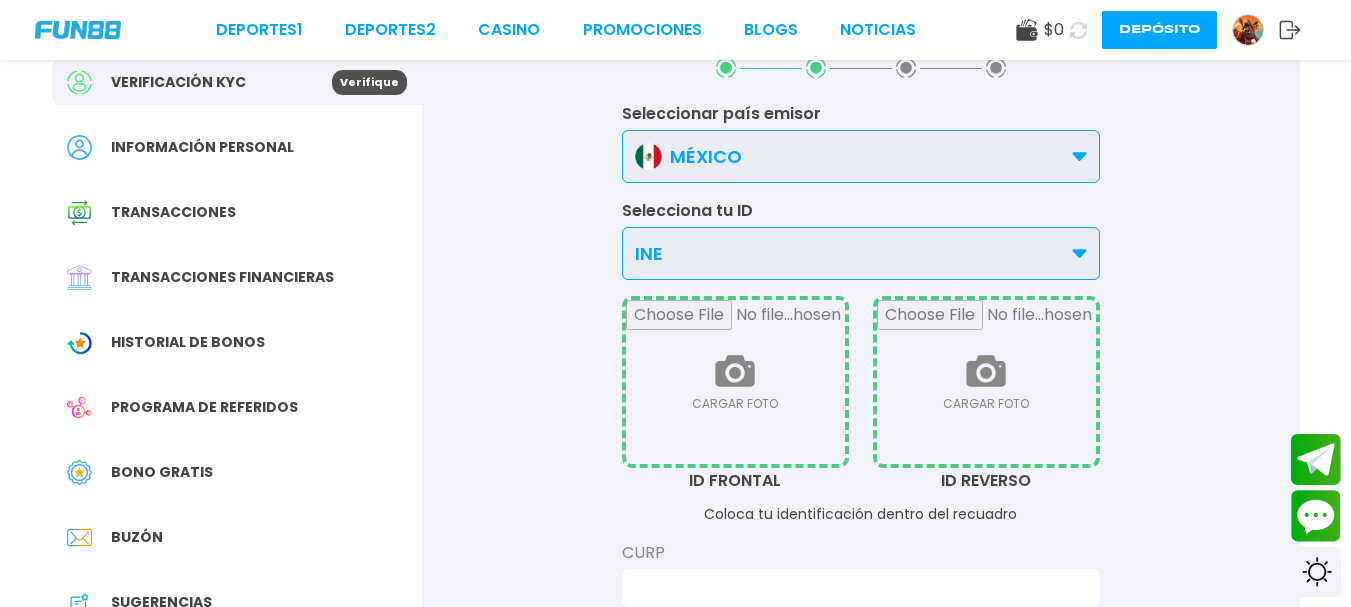 click at bounding box center [735, 382] 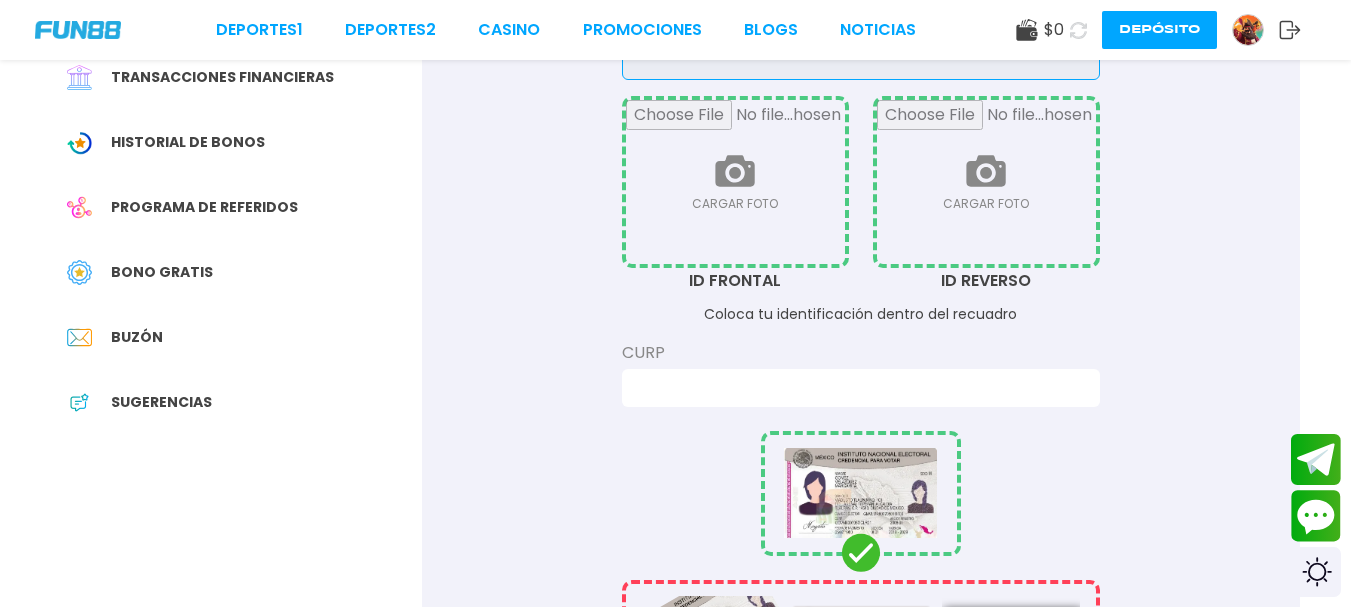 scroll, scrollTop: 400, scrollLeft: 0, axis: vertical 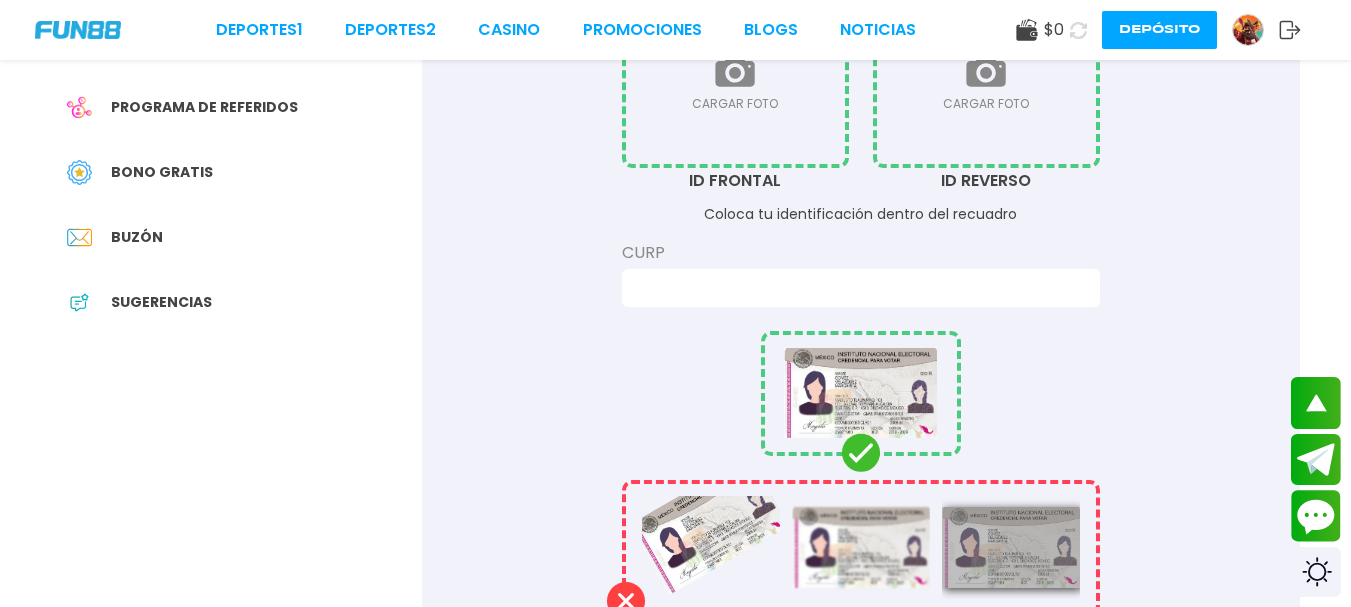 click 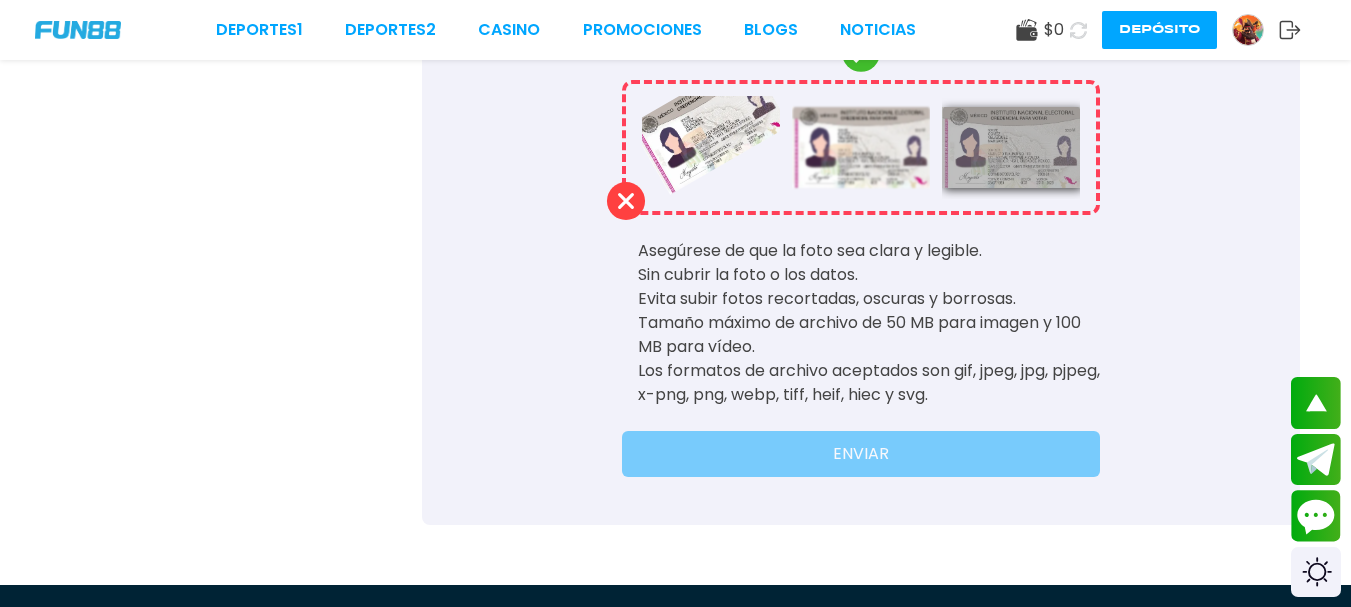 scroll, scrollTop: 300, scrollLeft: 0, axis: vertical 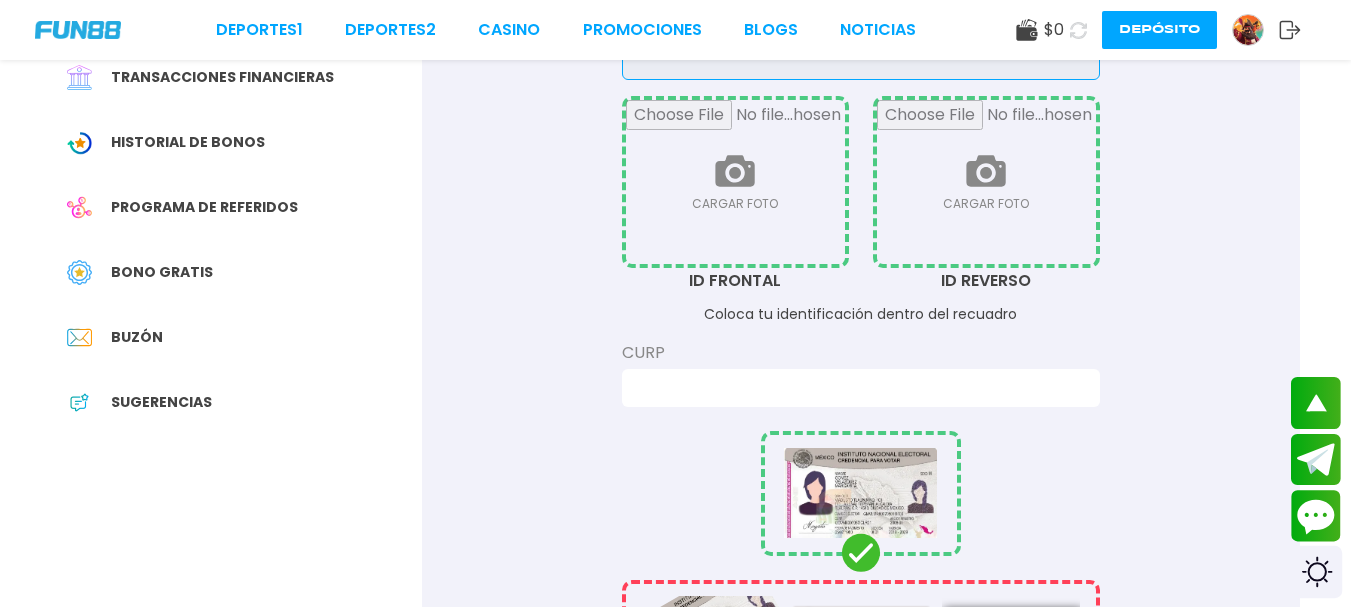 click at bounding box center (1316, 572) 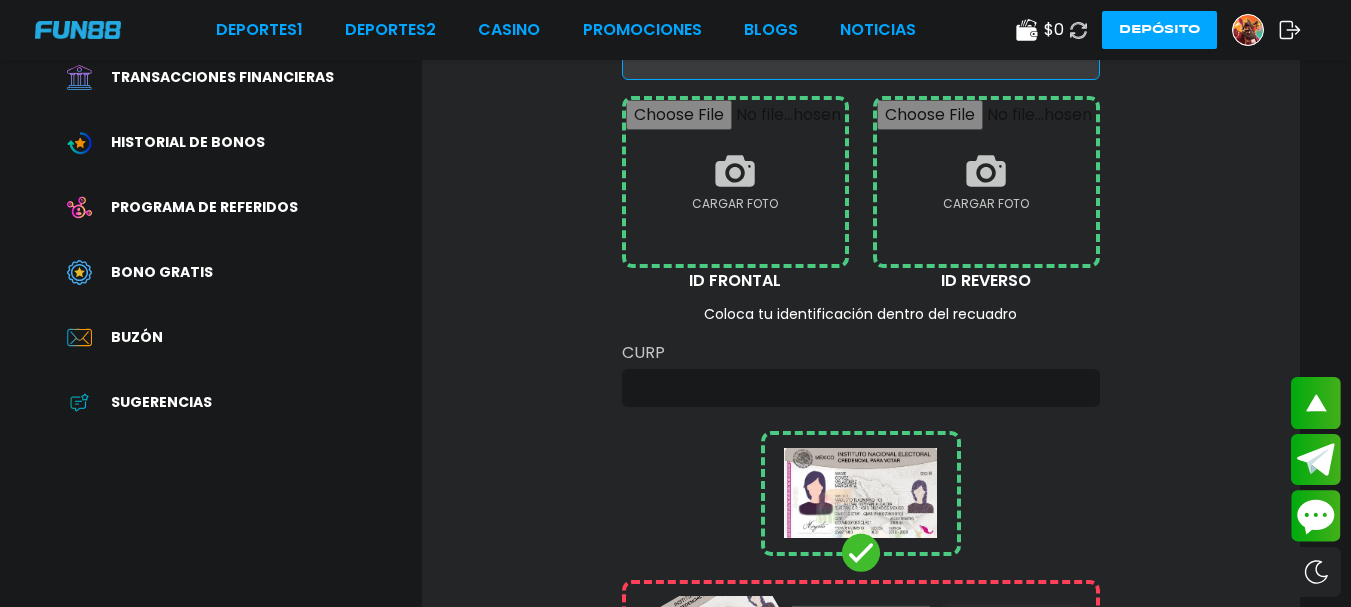 click at bounding box center (735, 182) 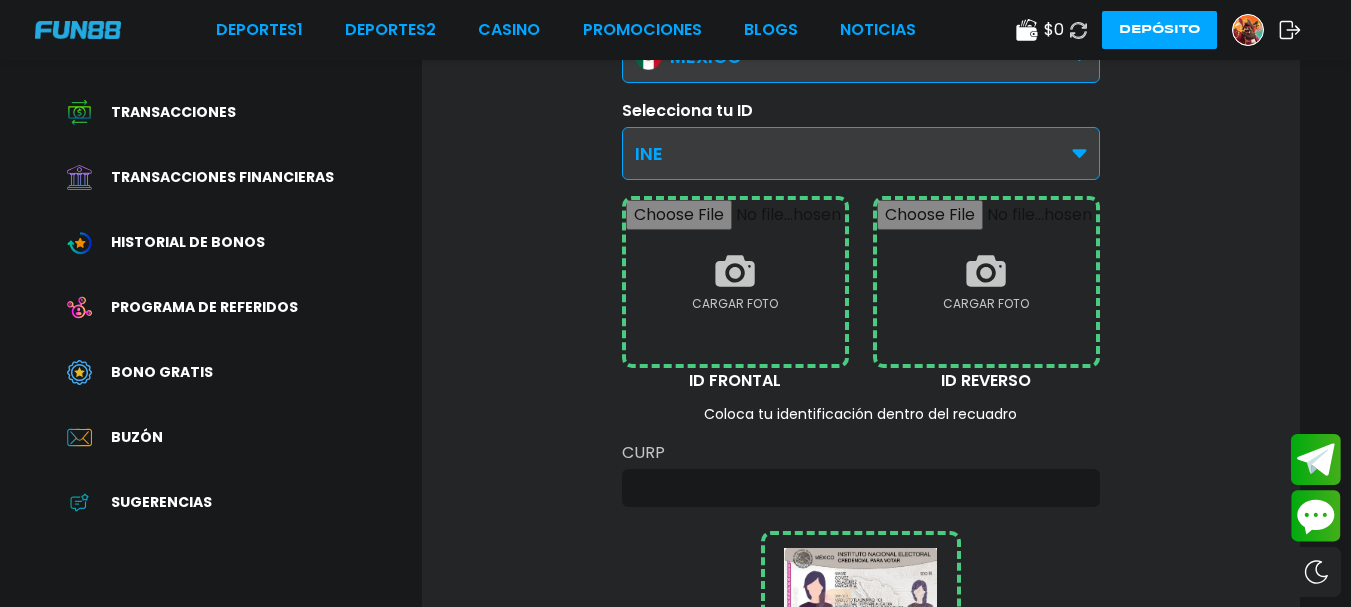 click on "ID FRONTAL" at bounding box center (735, 381) 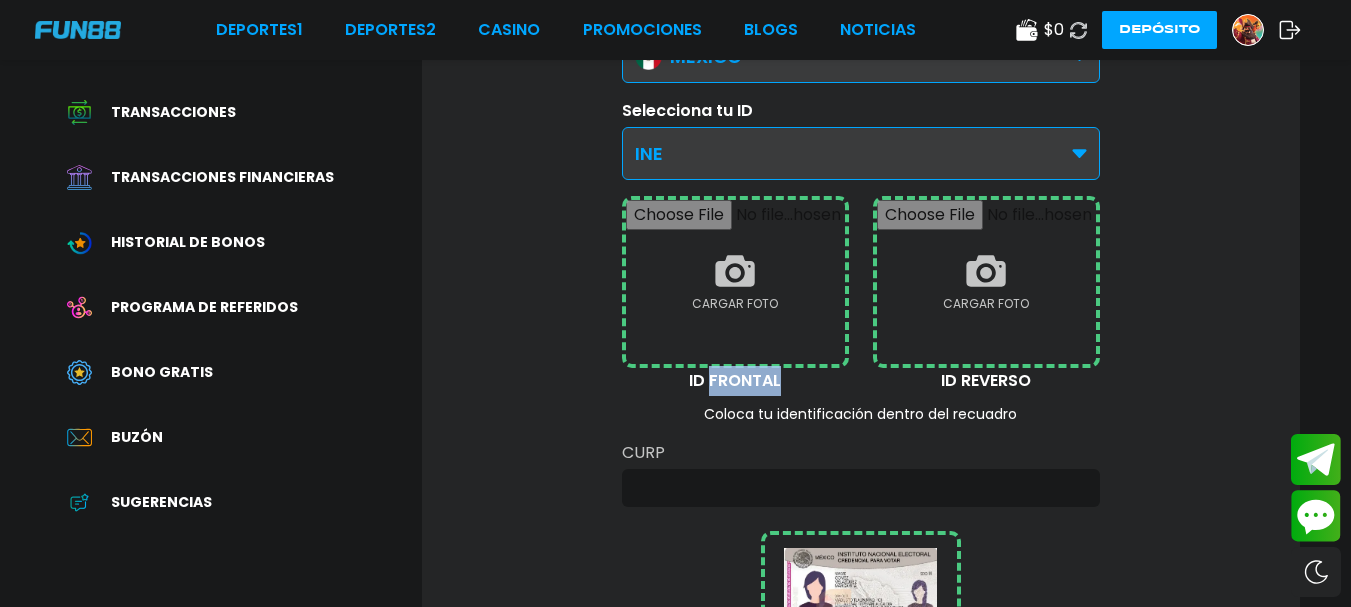 click on "ID FRONTAL" at bounding box center (735, 381) 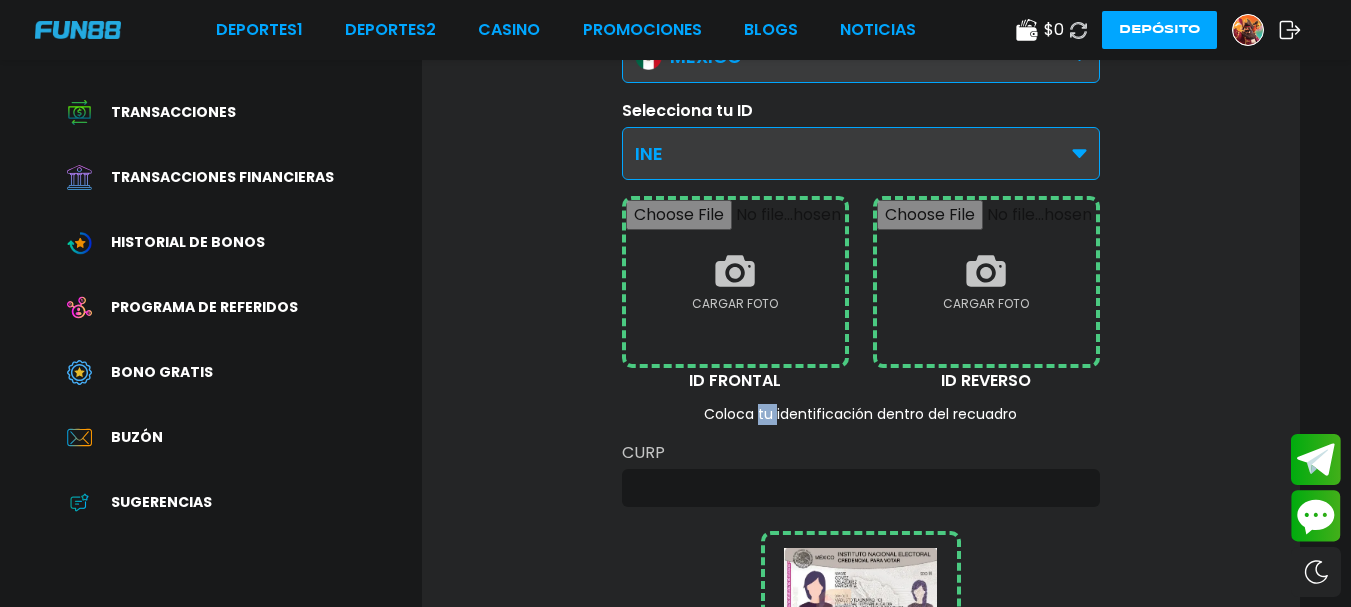 click on "Coloca tu identificación dentro del recuadro" at bounding box center (861, 414) 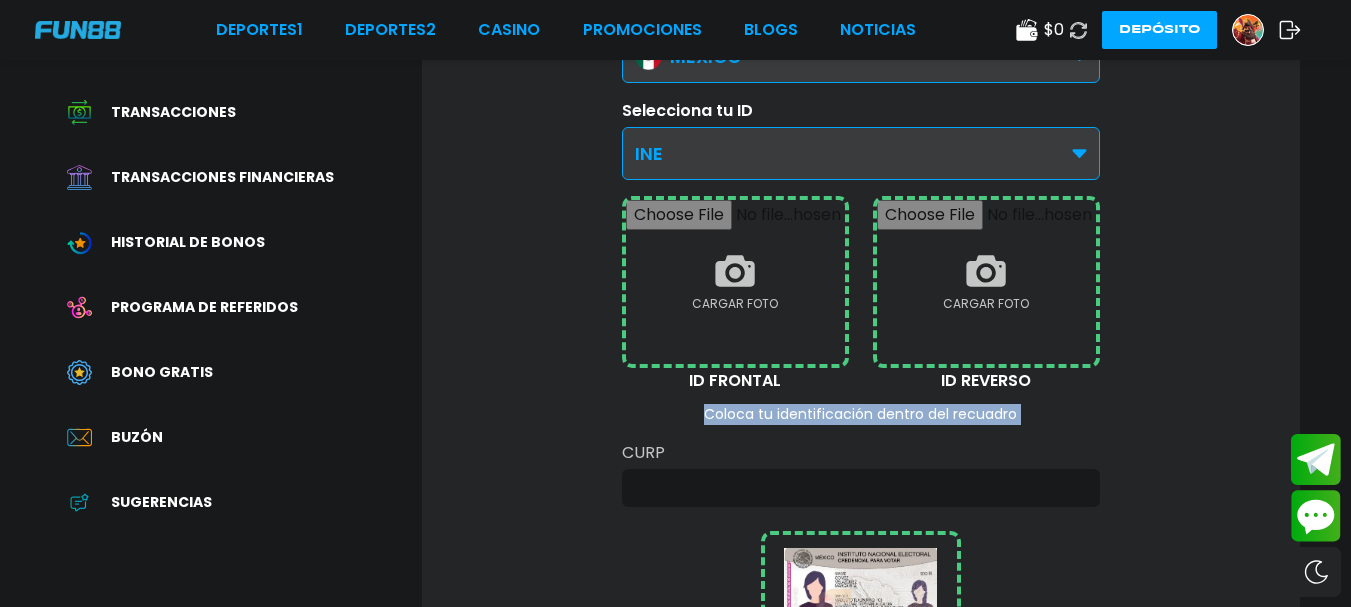 click on "Coloca tu identificación dentro del recuadro" at bounding box center [861, 414] 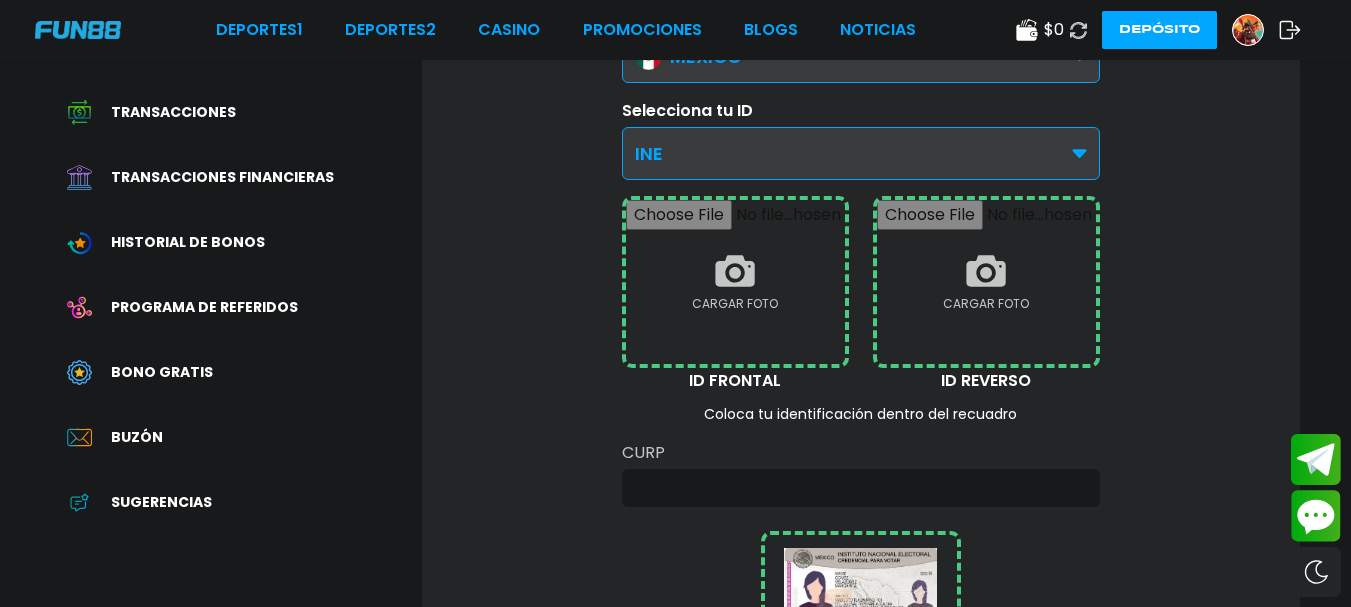scroll, scrollTop: 0, scrollLeft: 0, axis: both 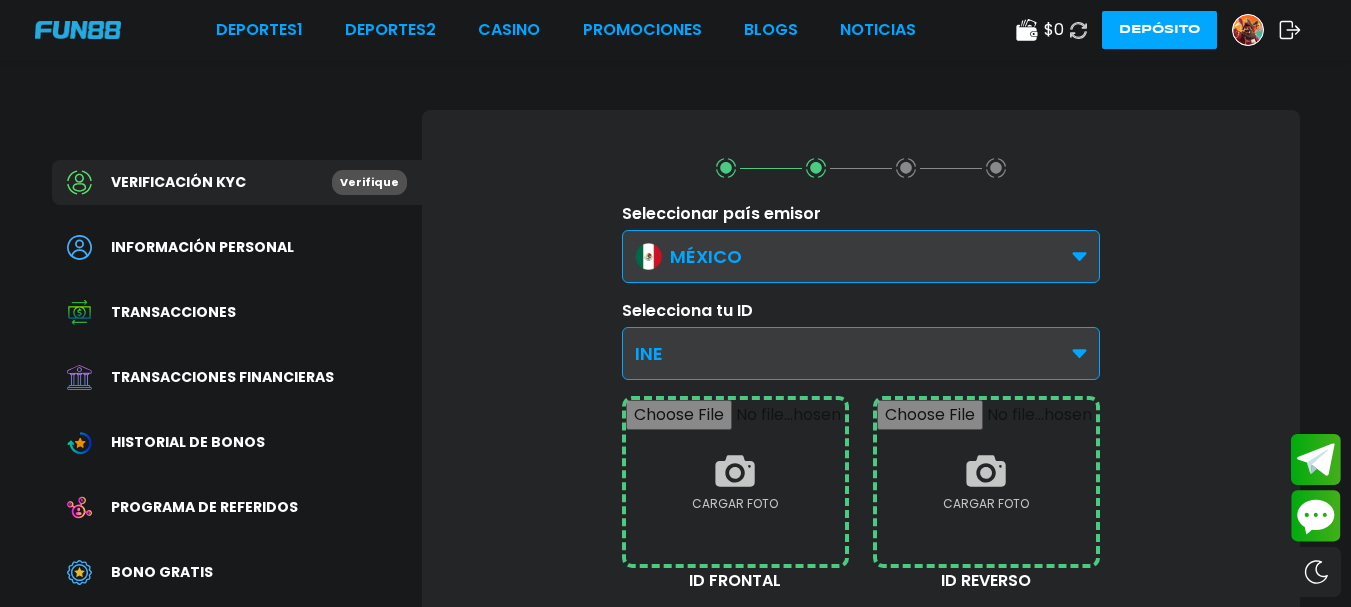 click 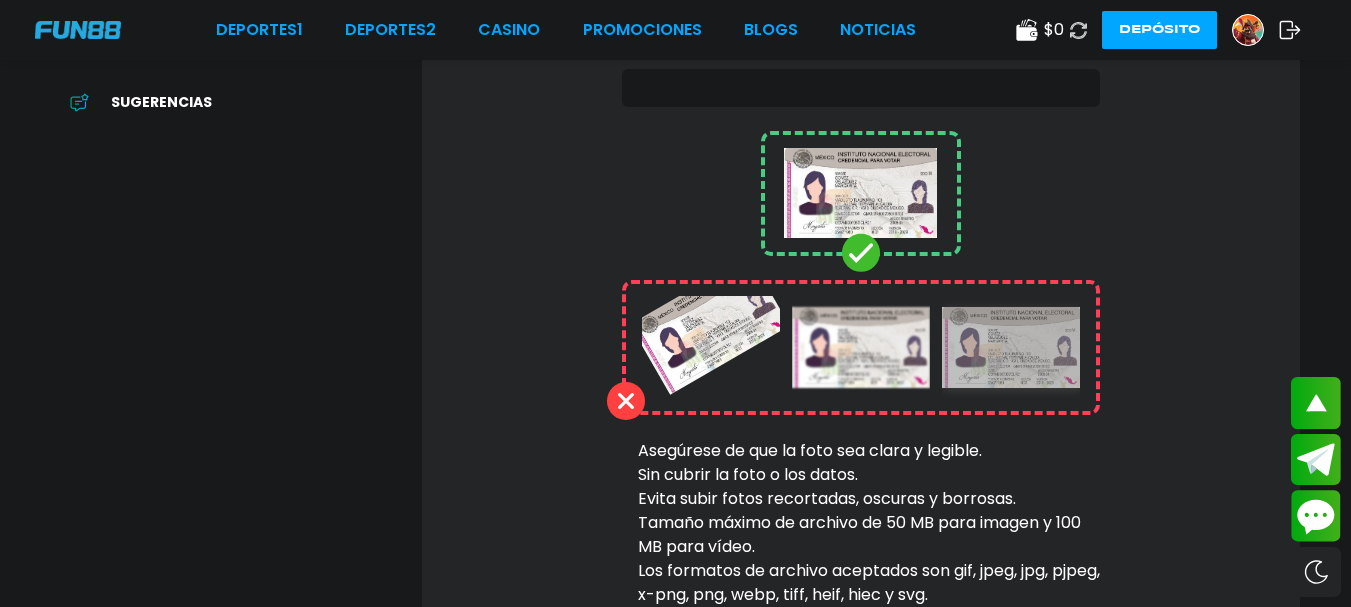 scroll, scrollTop: 700, scrollLeft: 0, axis: vertical 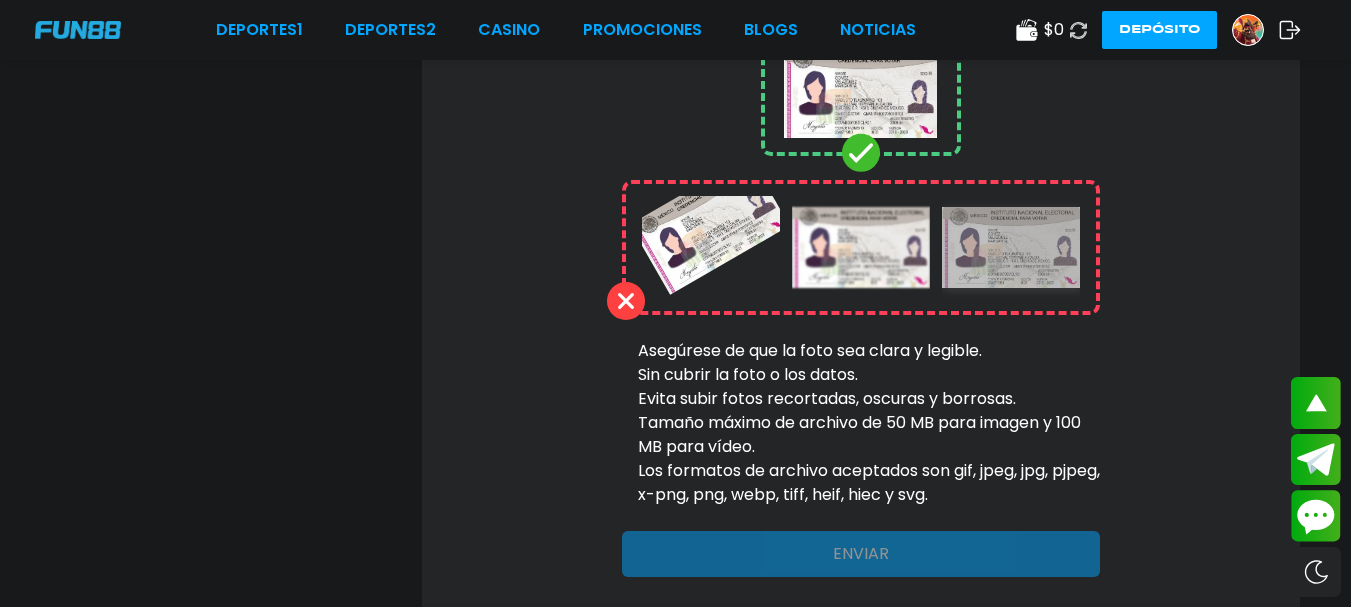 click on "Asegúrese de que la foto sea clara y legible." at bounding box center (869, 351) 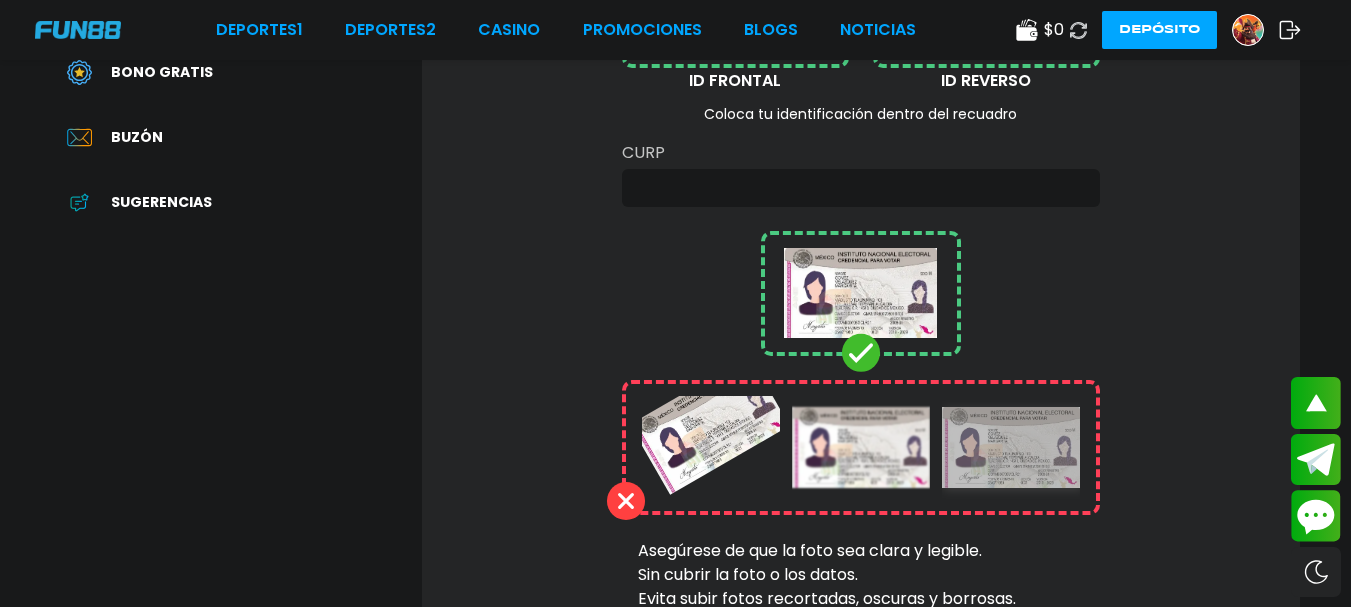 scroll, scrollTop: 0, scrollLeft: 0, axis: both 